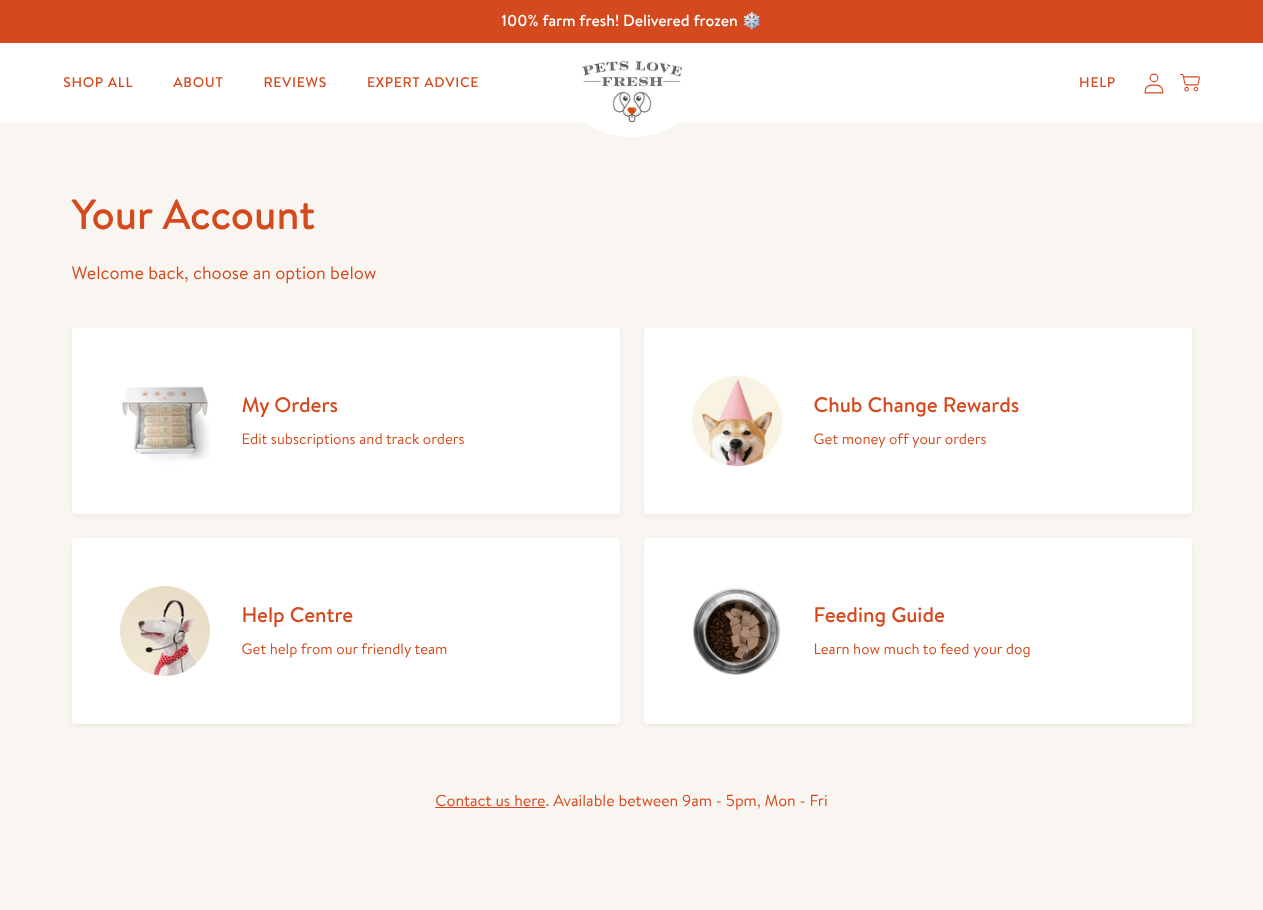 scroll, scrollTop: 0, scrollLeft: 0, axis: both 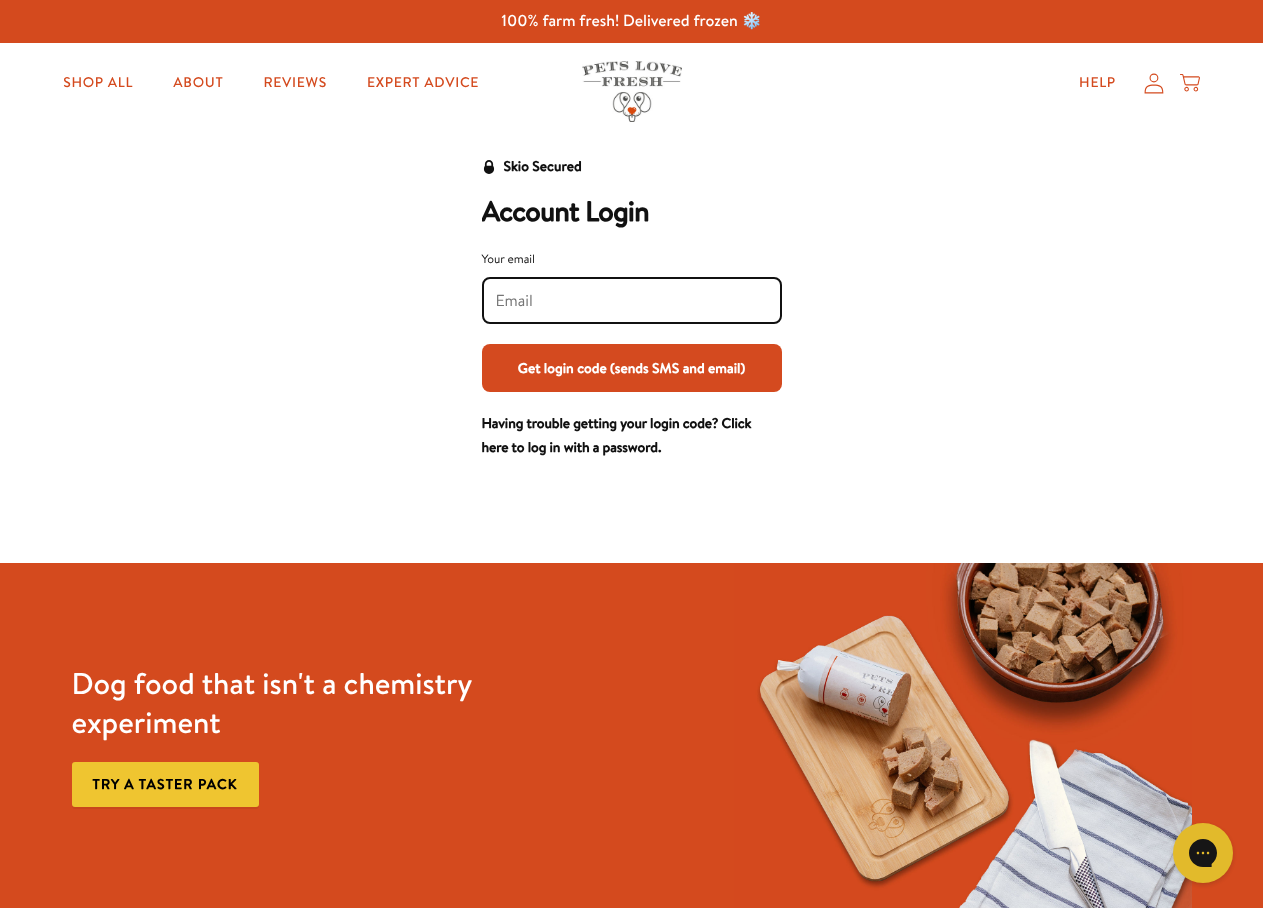 click on "Your email" at bounding box center (632, 301) 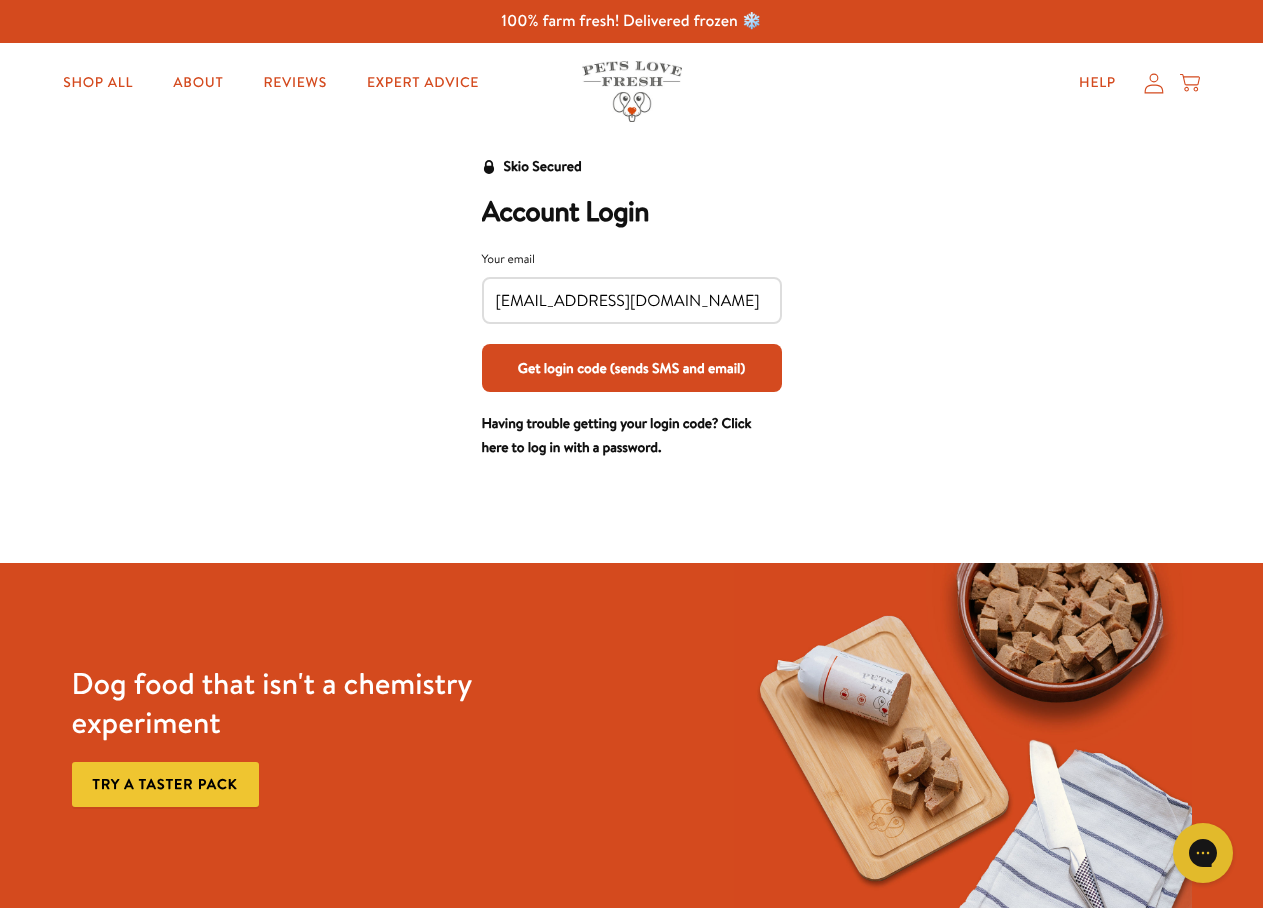 click on "Get login code (sends SMS and email)" at bounding box center [632, 368] 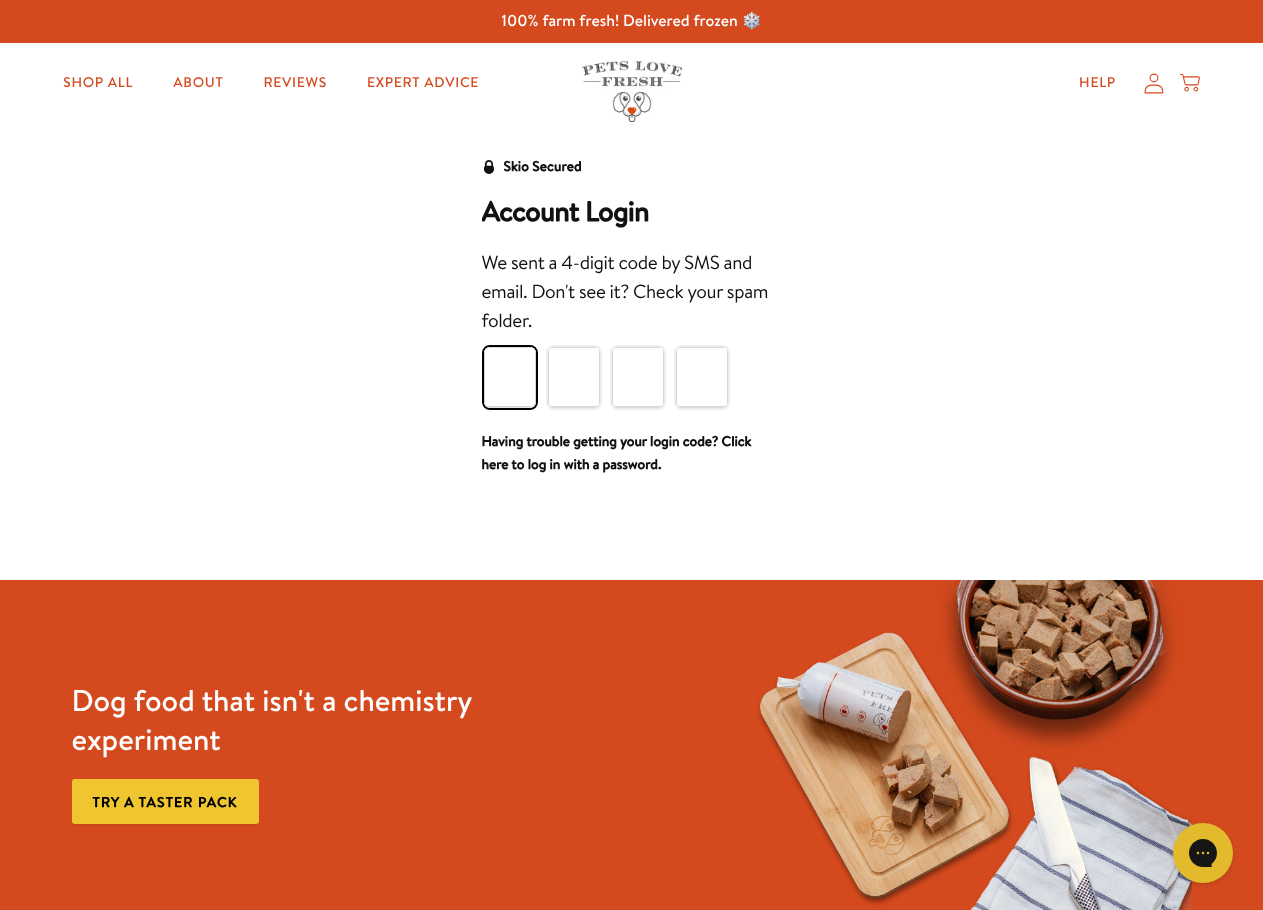 type on "1" 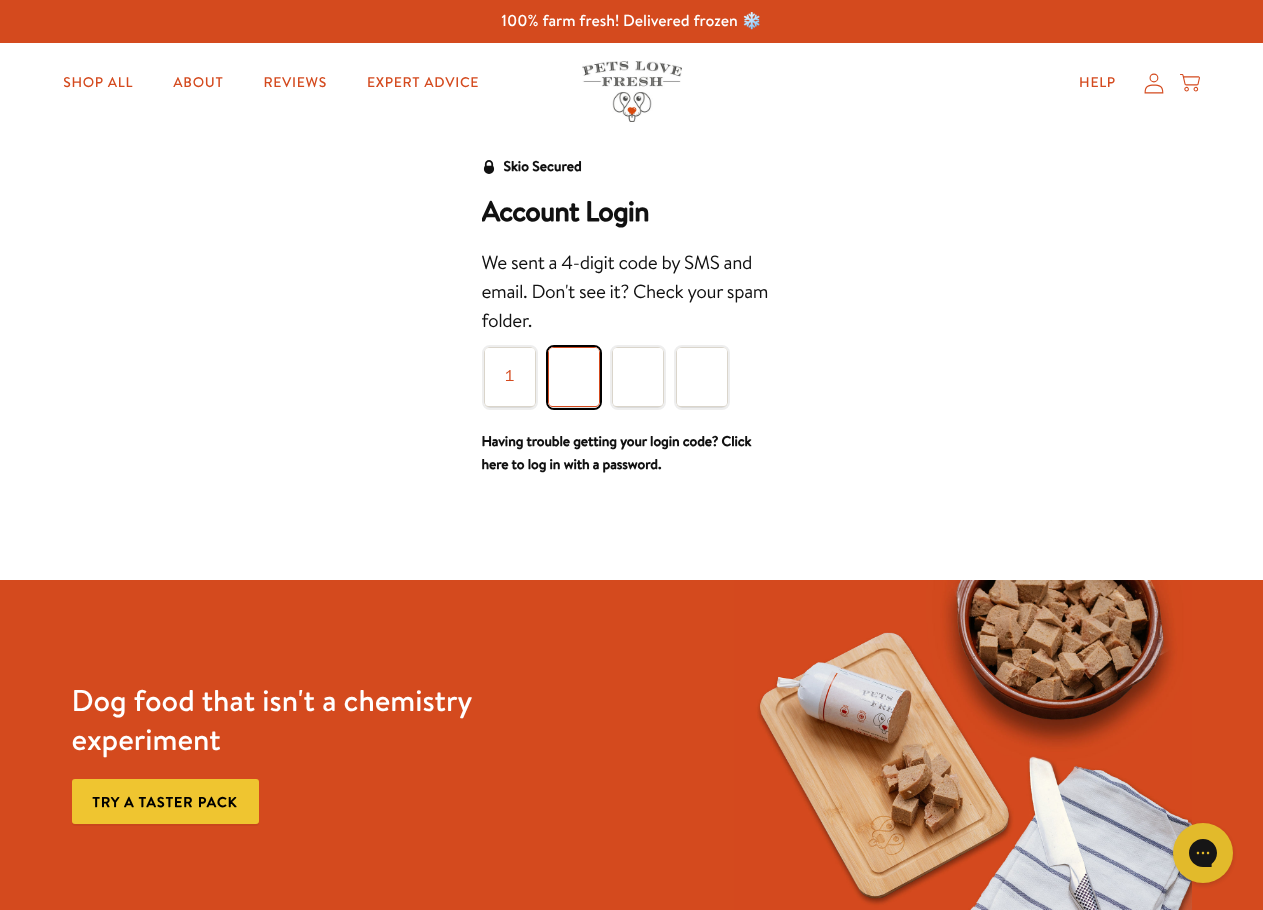 type on "2" 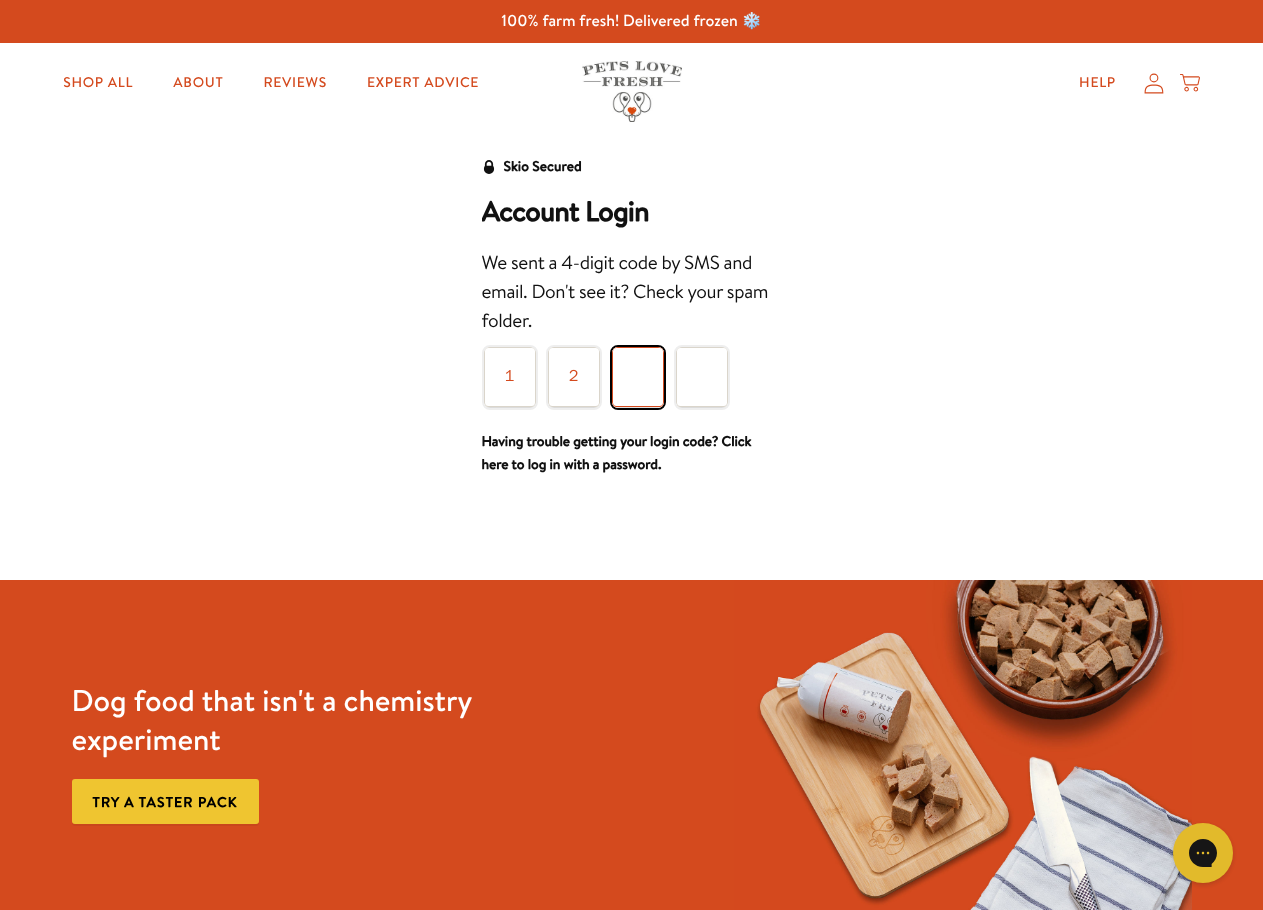 type on "3" 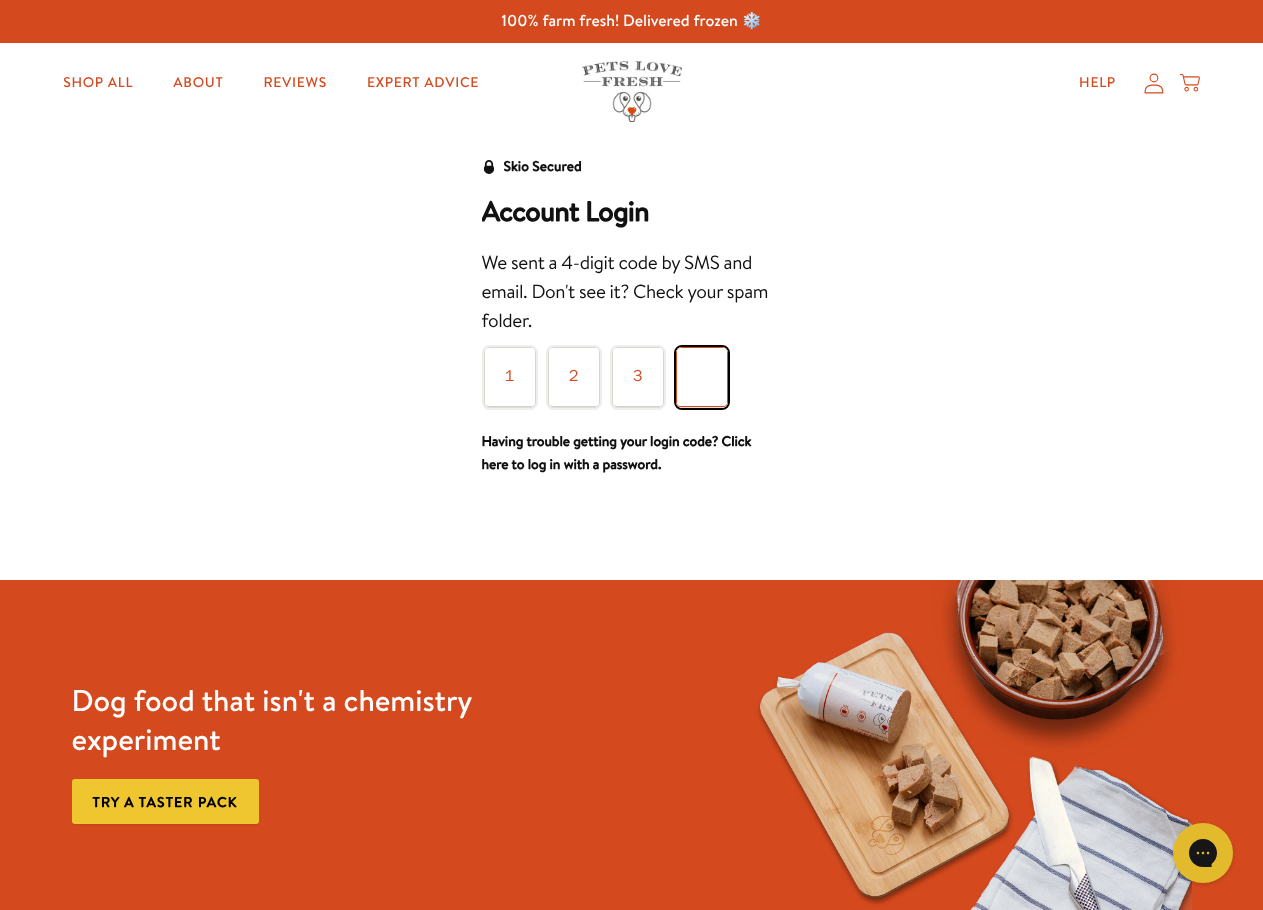 type on "9" 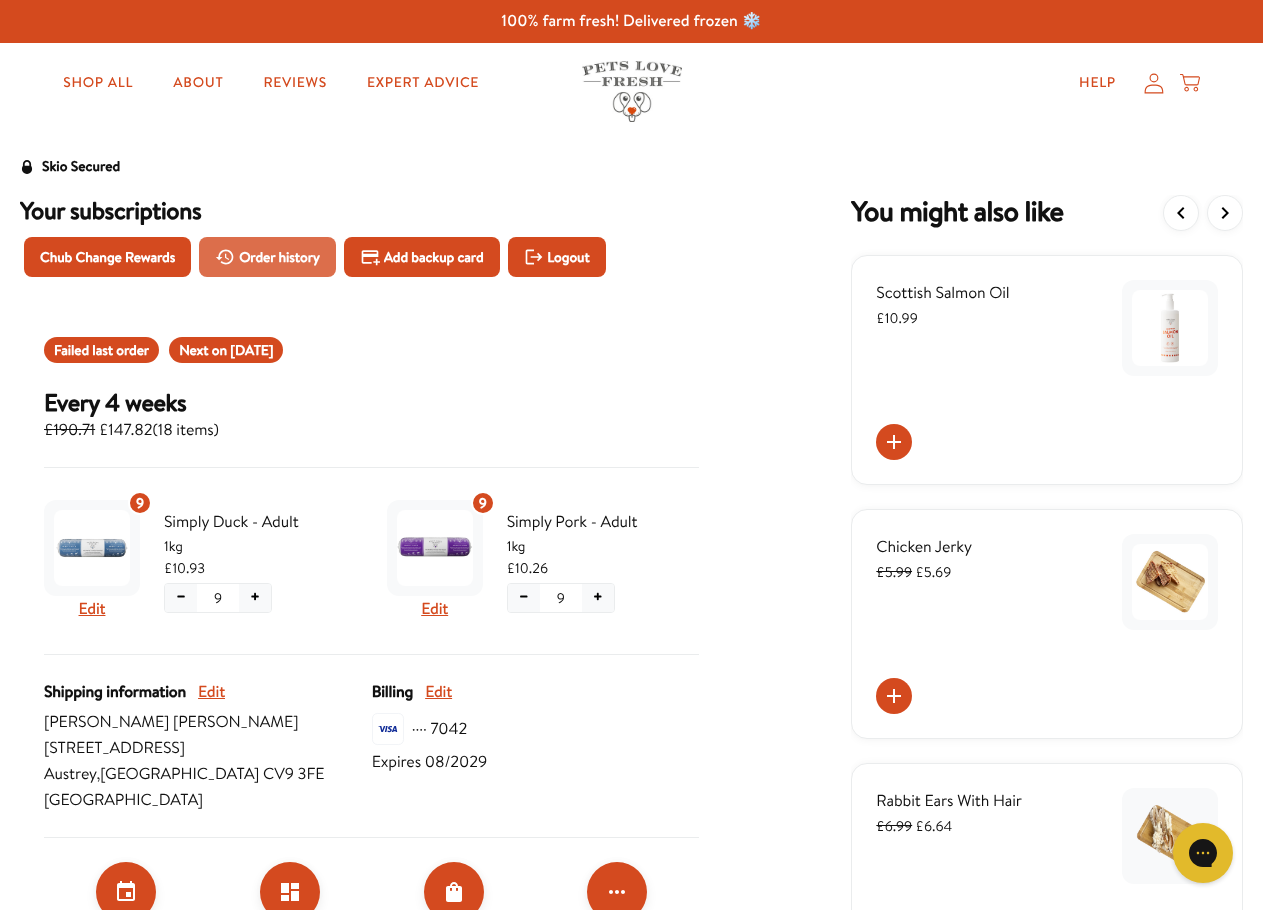 click on "Order history" at bounding box center [279, 257] 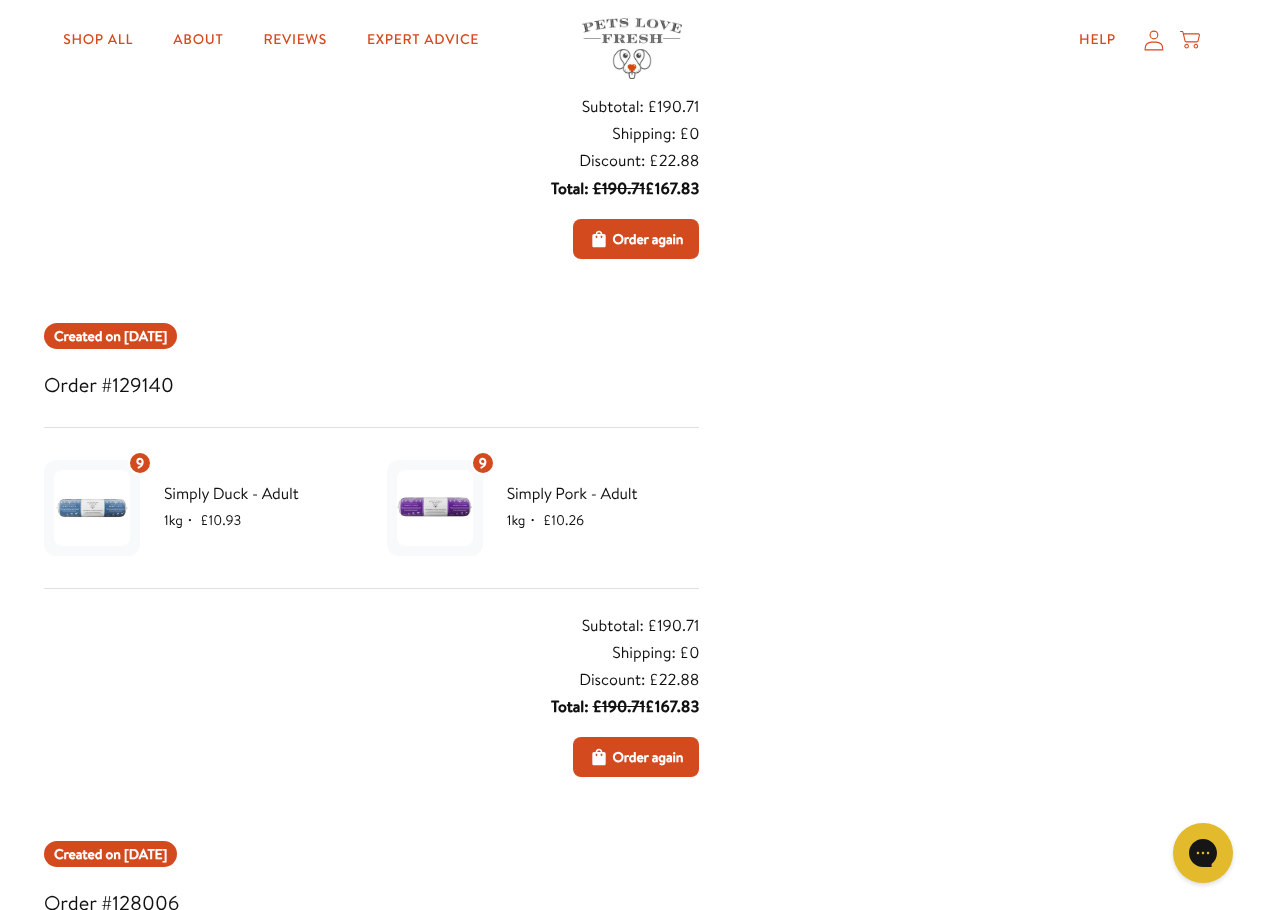 scroll, scrollTop: 0, scrollLeft: 0, axis: both 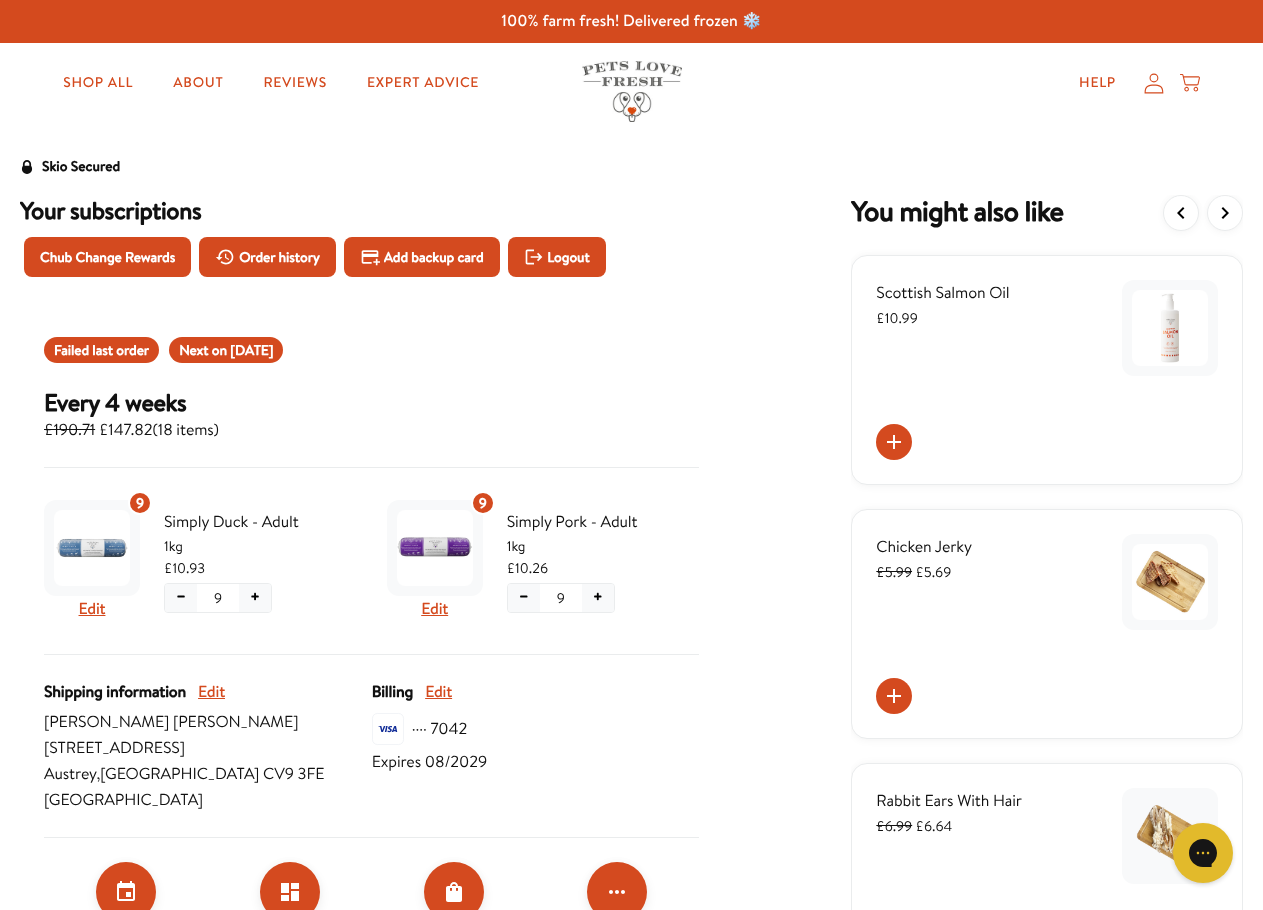 click on "Jul 21, 2025" at bounding box center (251, 350) 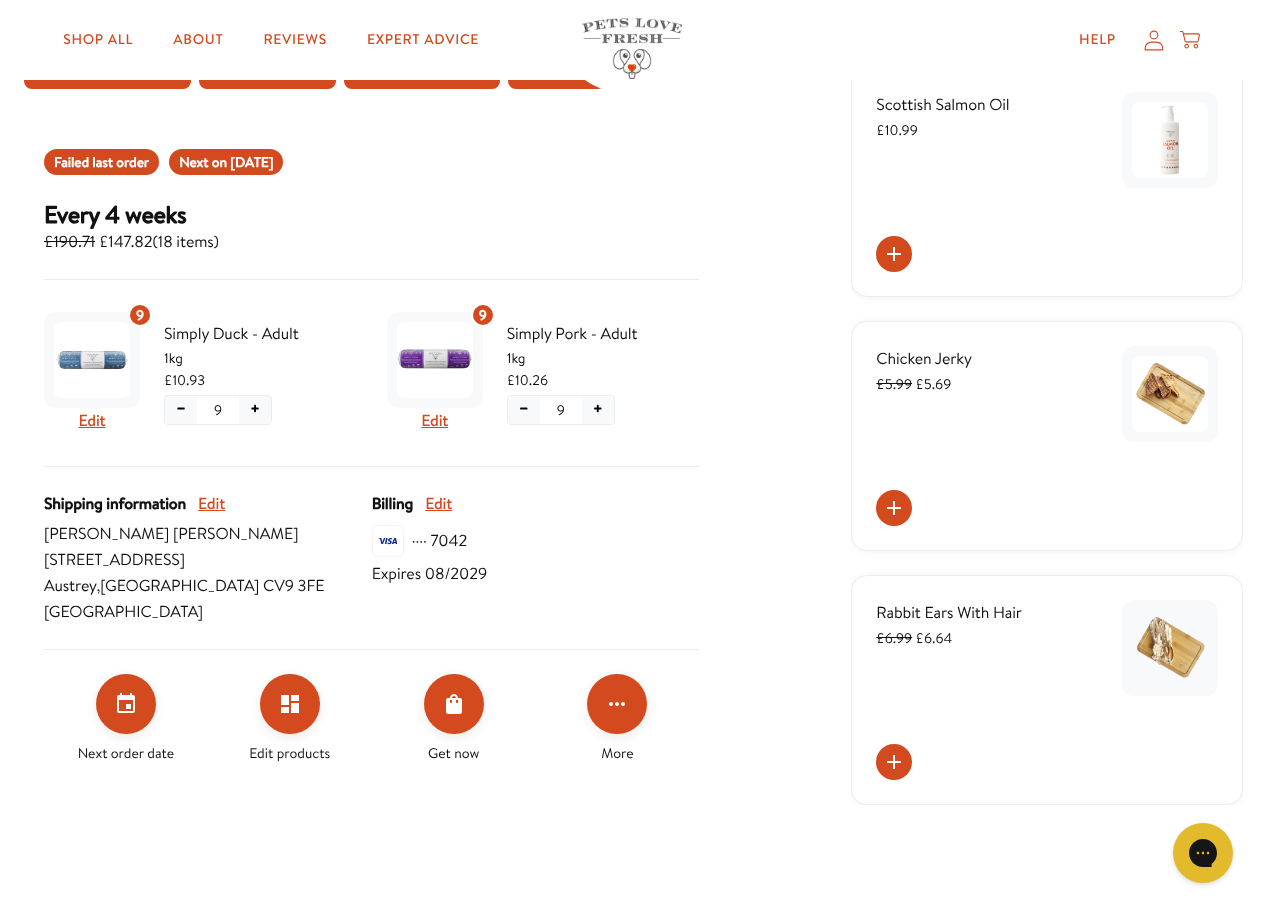 scroll, scrollTop: 400, scrollLeft: 0, axis: vertical 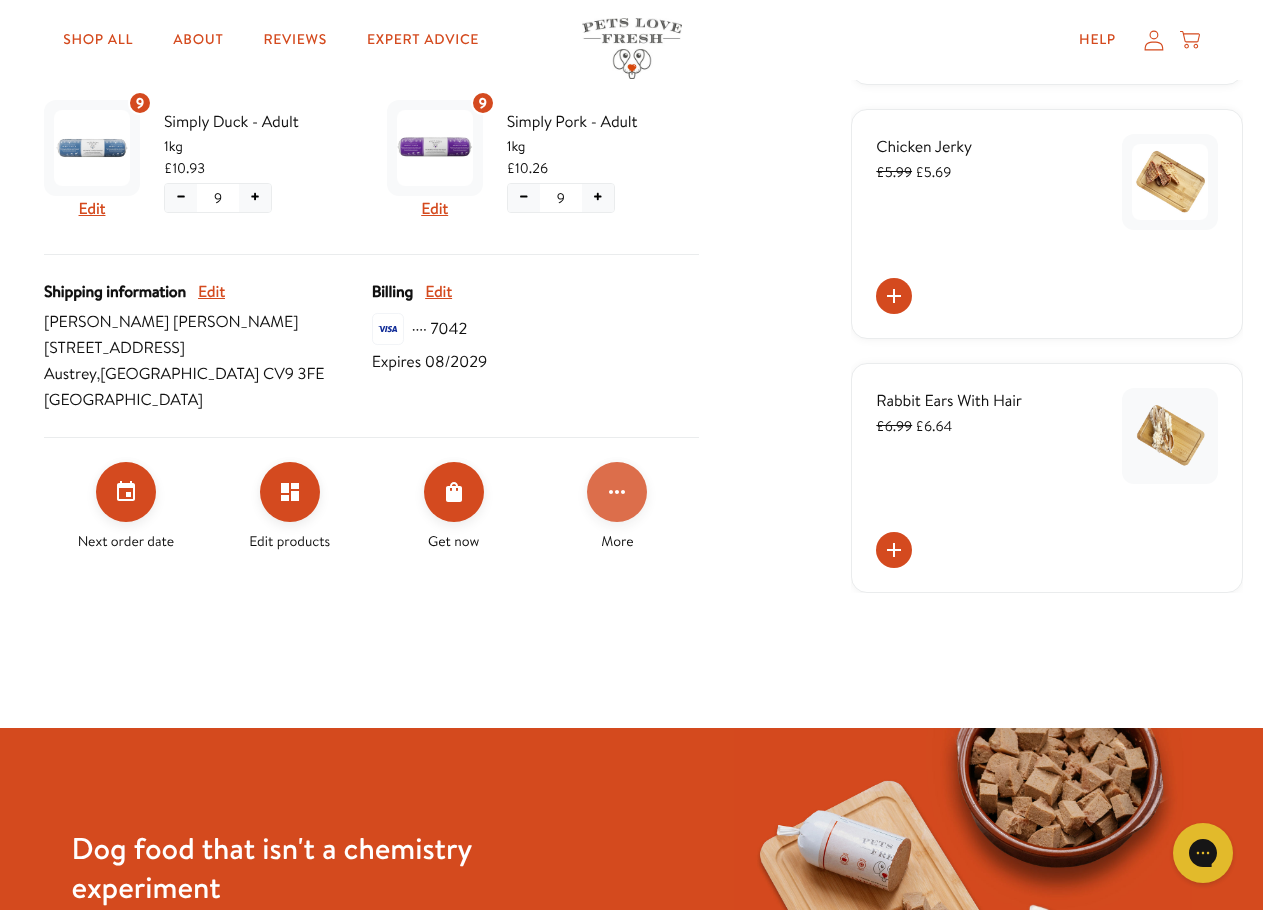 click 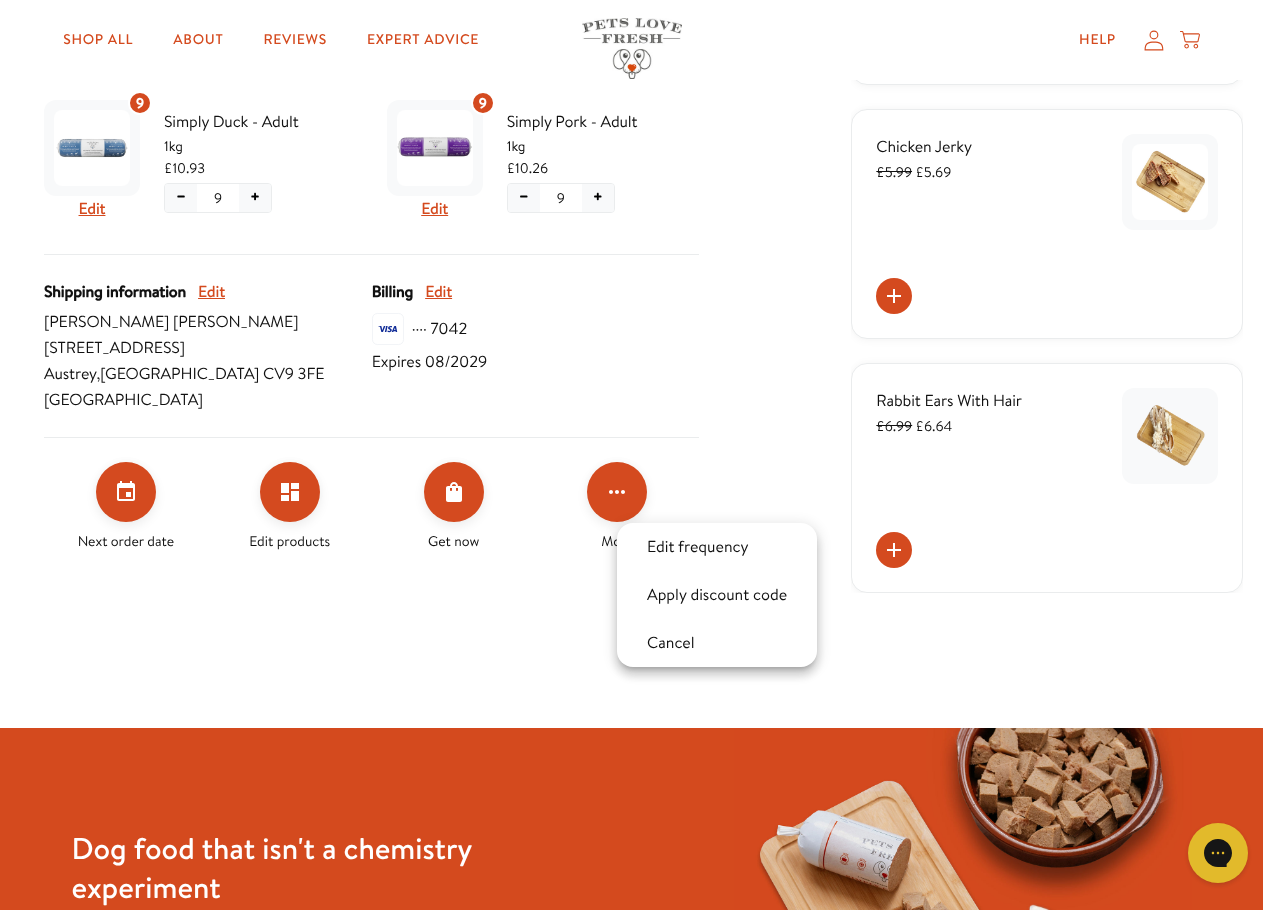 click at bounding box center (639, 455) 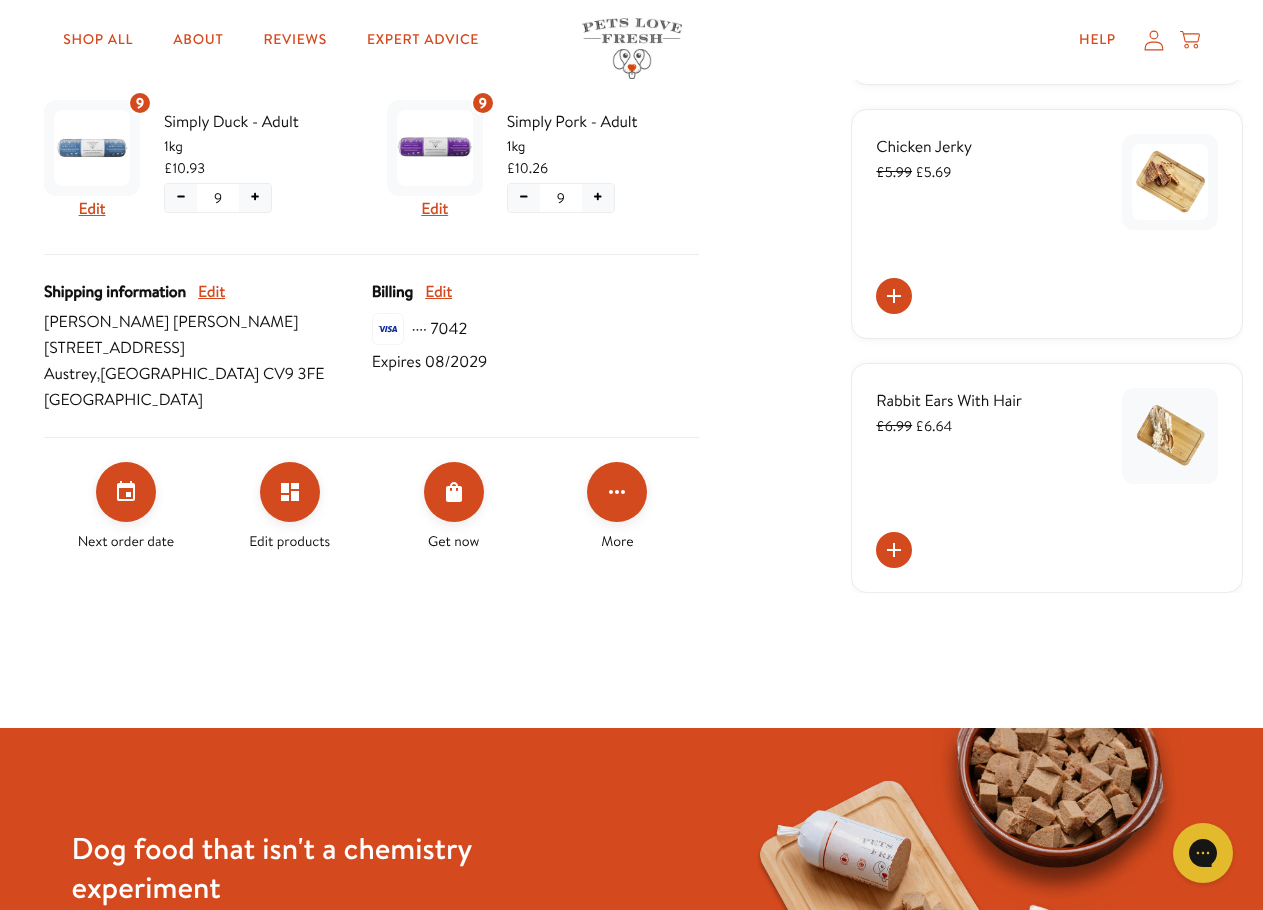 scroll, scrollTop: 0, scrollLeft: 0, axis: both 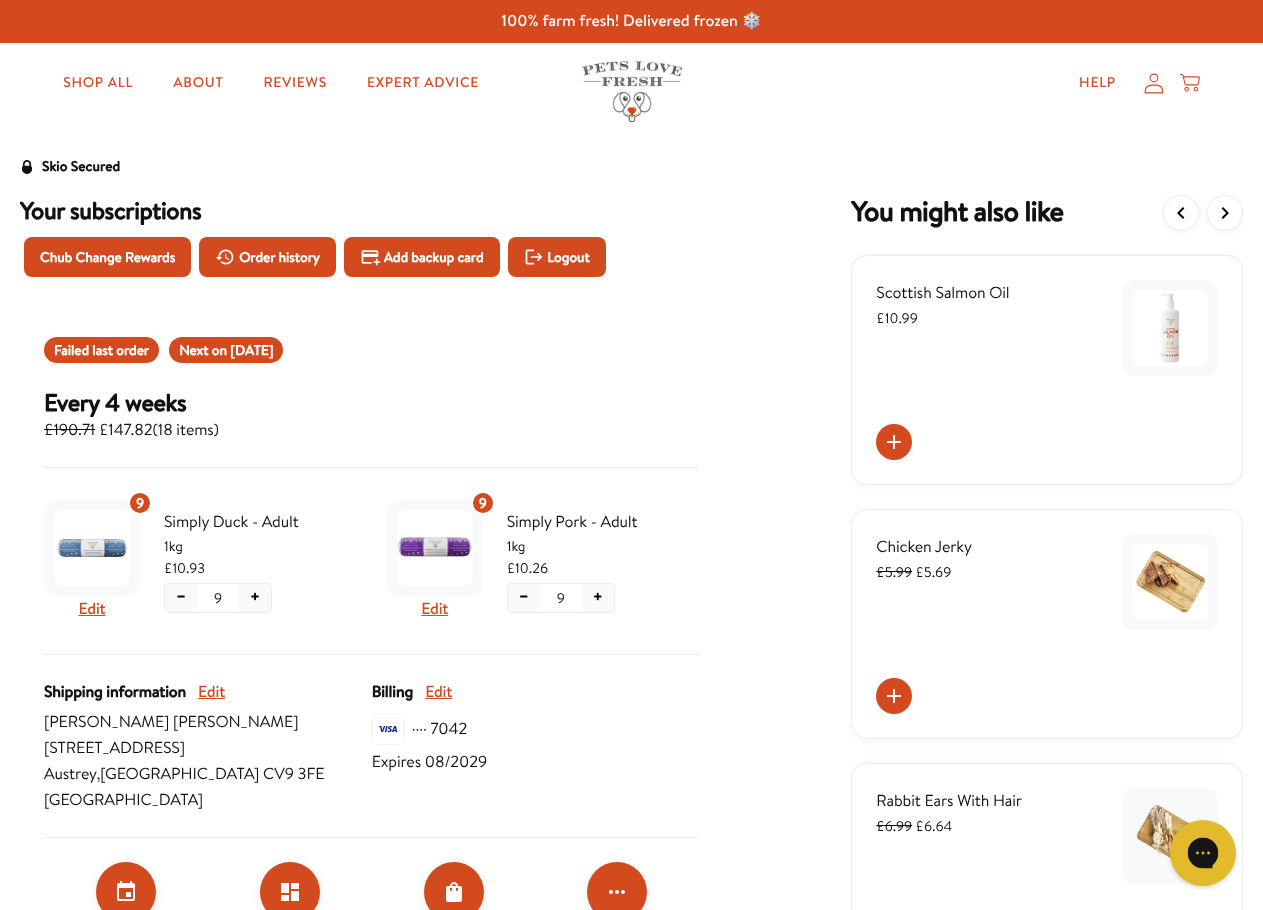 click 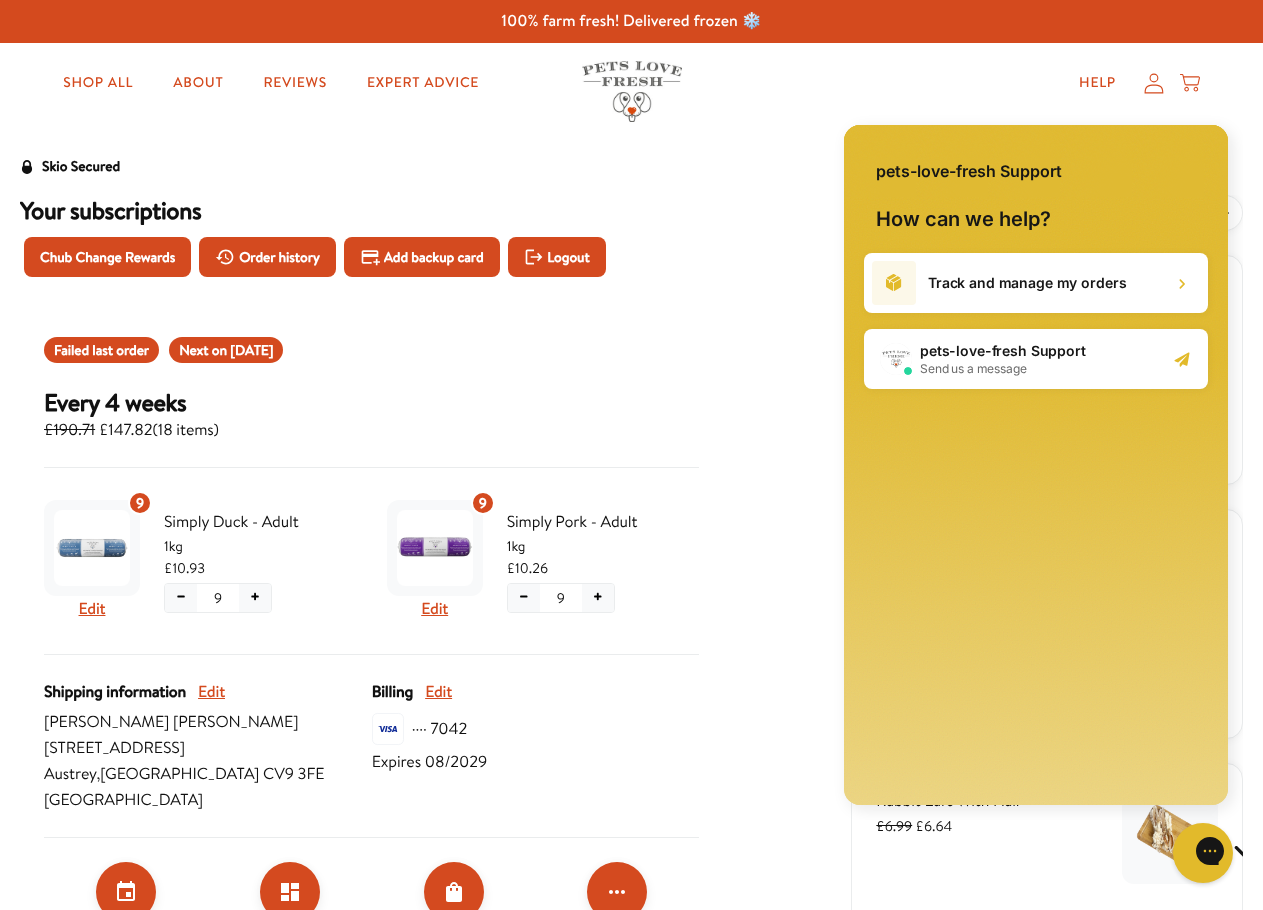 scroll, scrollTop: 0, scrollLeft: 0, axis: both 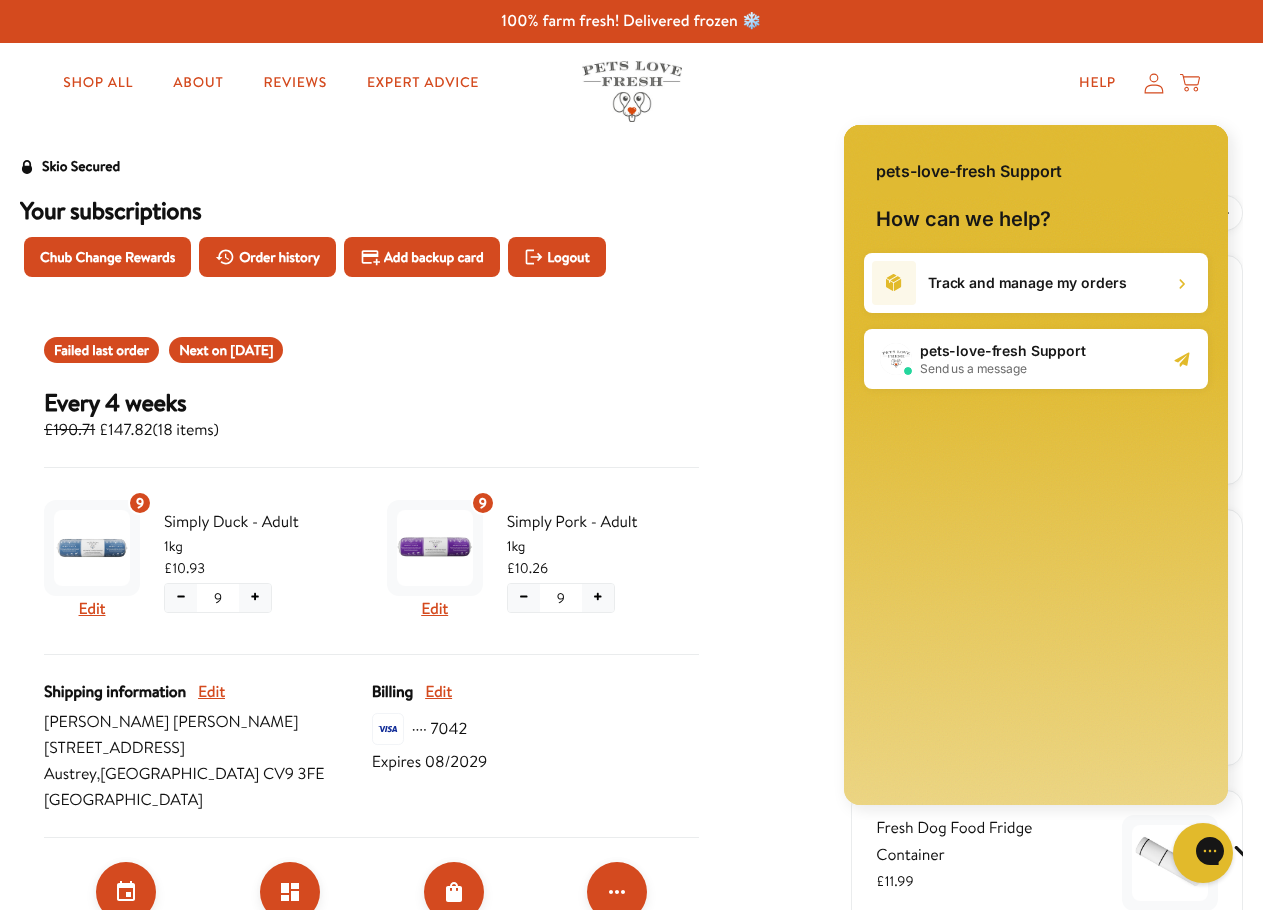 click on "Track and manage my orders" at bounding box center [1027, 283] 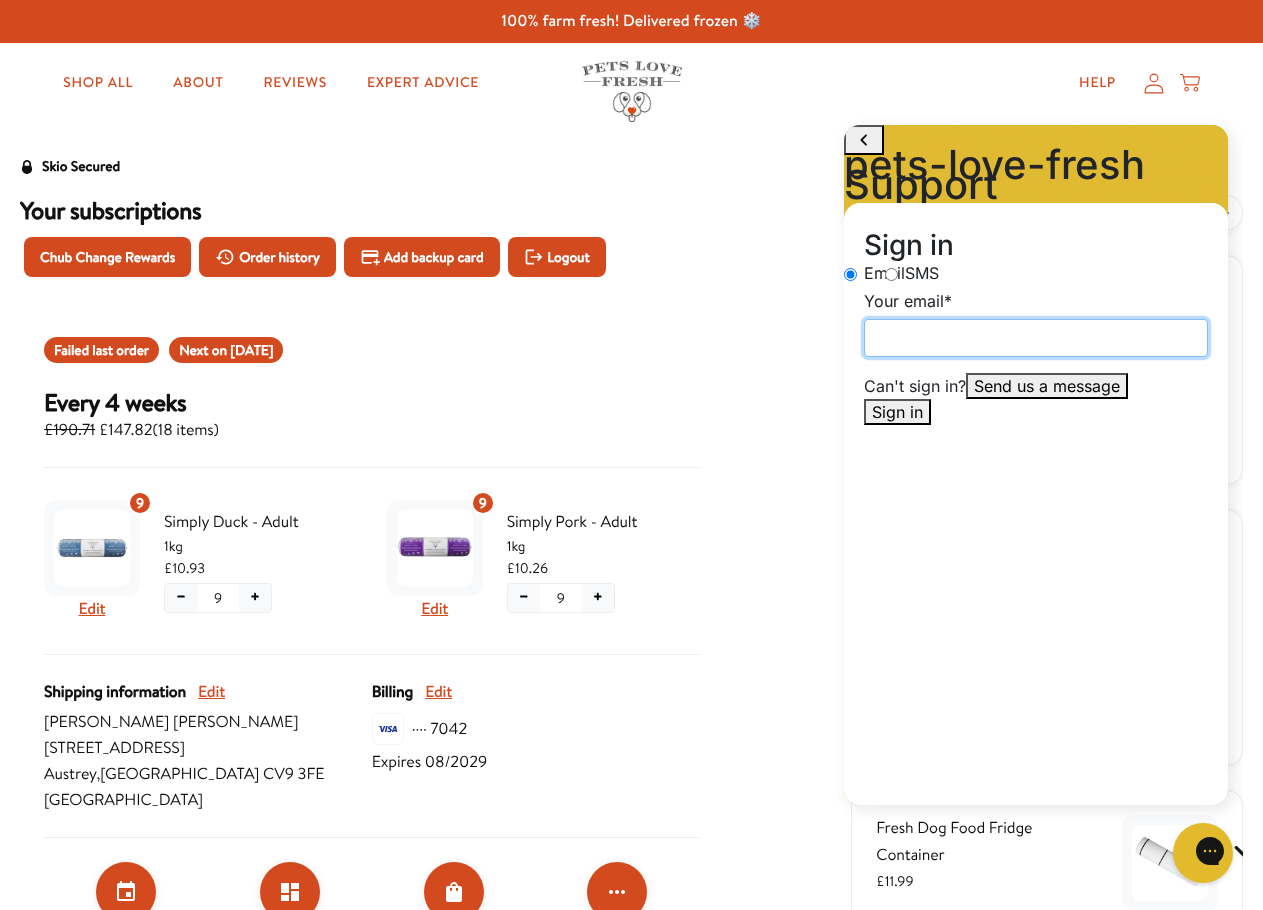 click on "Your email" at bounding box center (1036, 338) 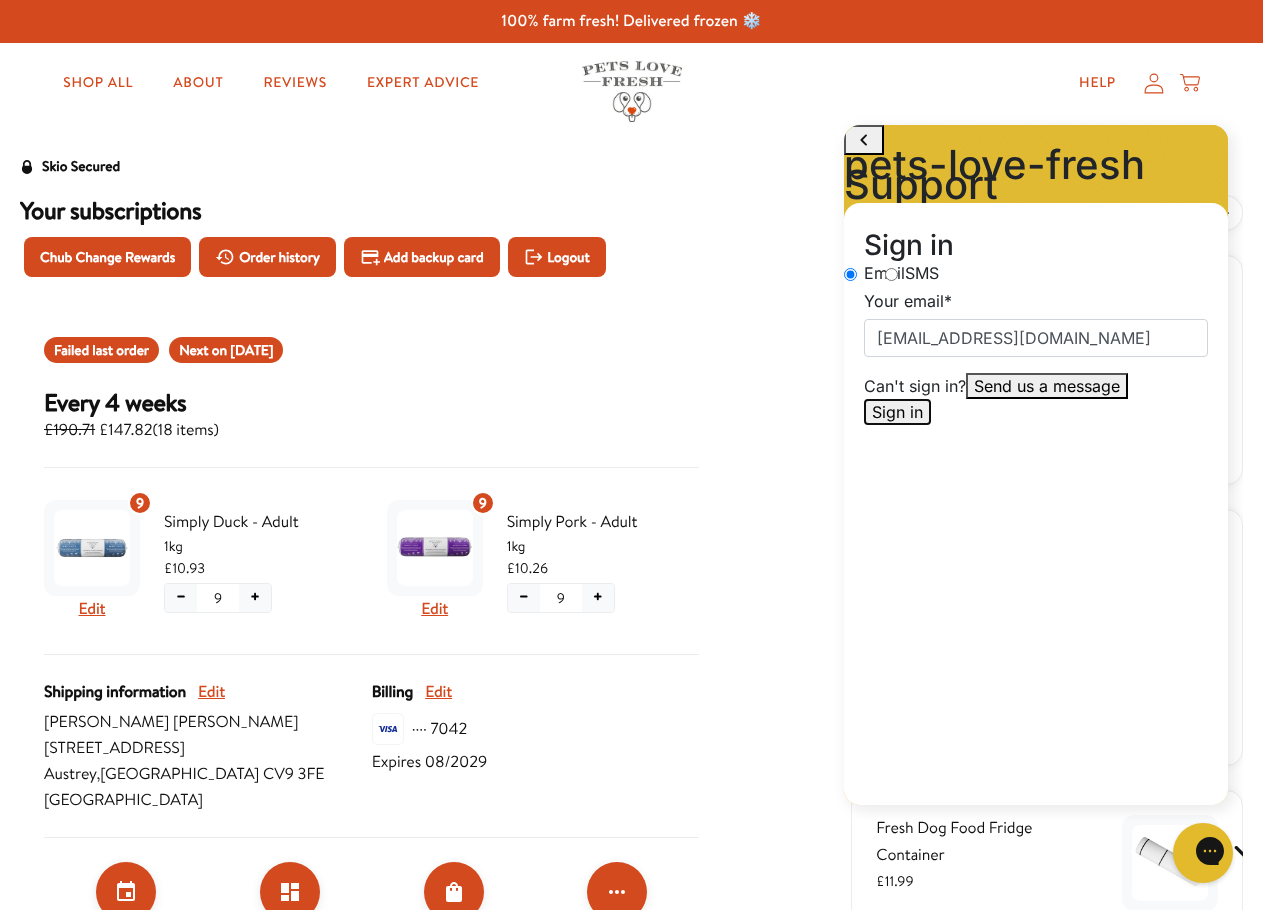 click on "Sign in" at bounding box center [897, 412] 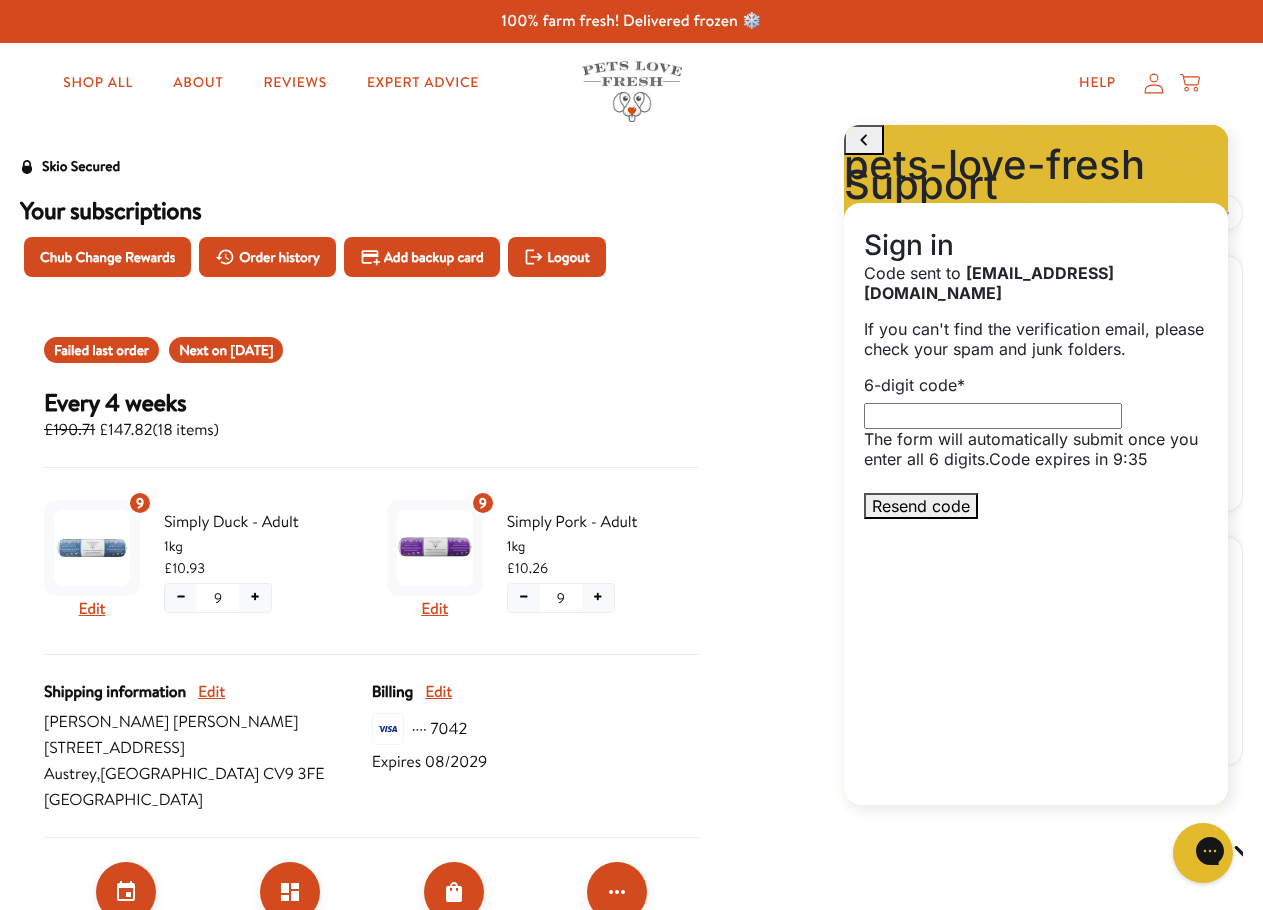 click on "6-digit code *" at bounding box center (993, 416) 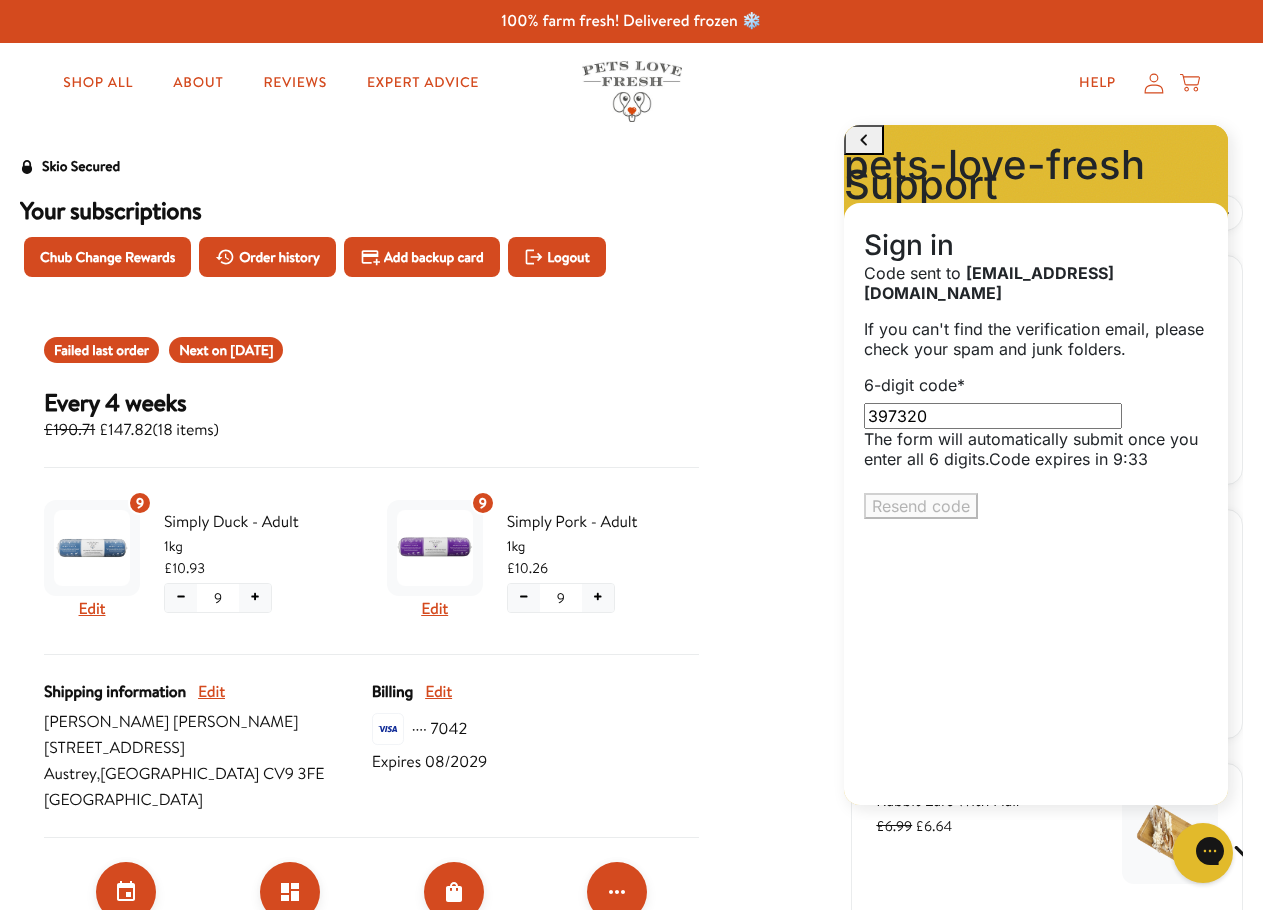type on "397320" 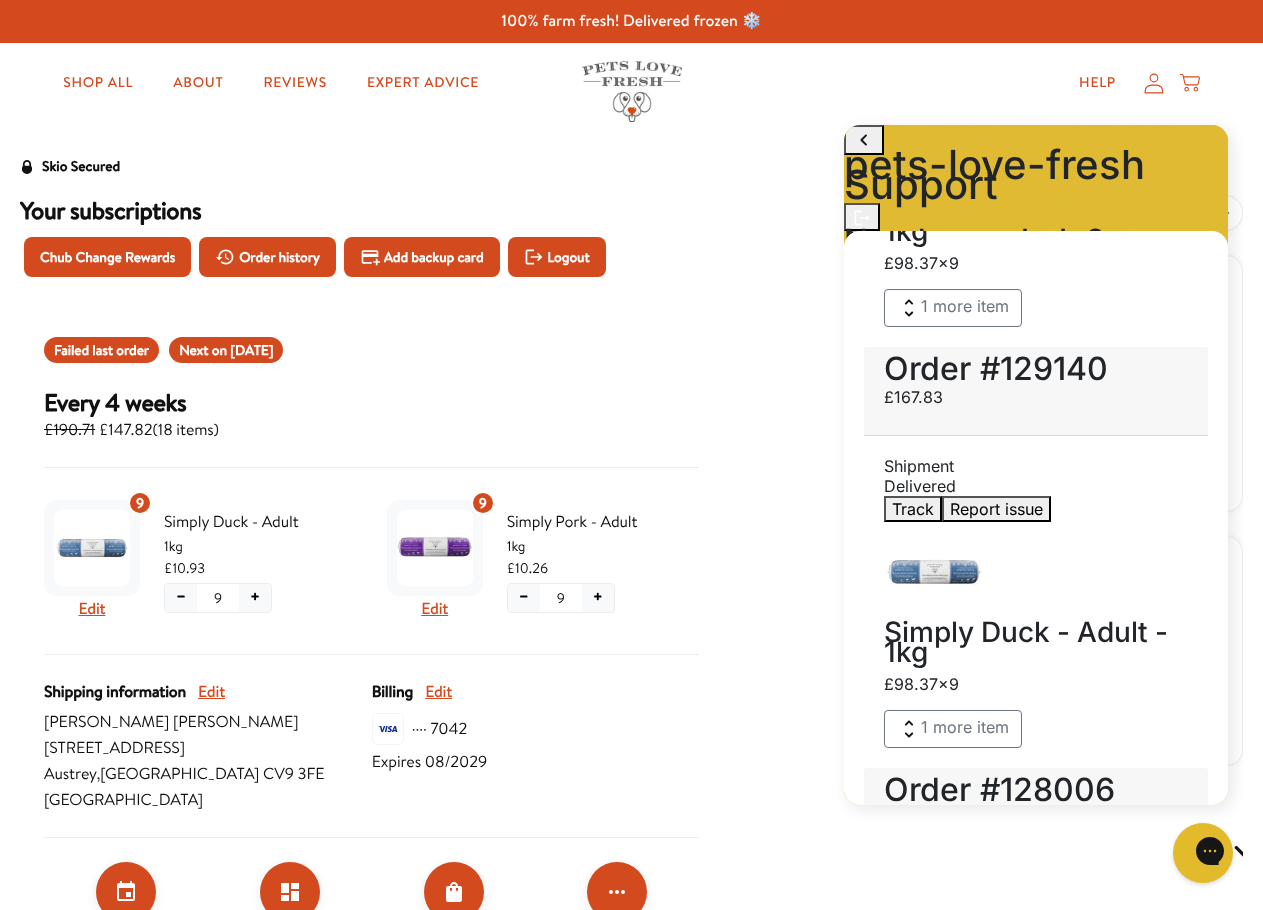 scroll, scrollTop: 0, scrollLeft: 0, axis: both 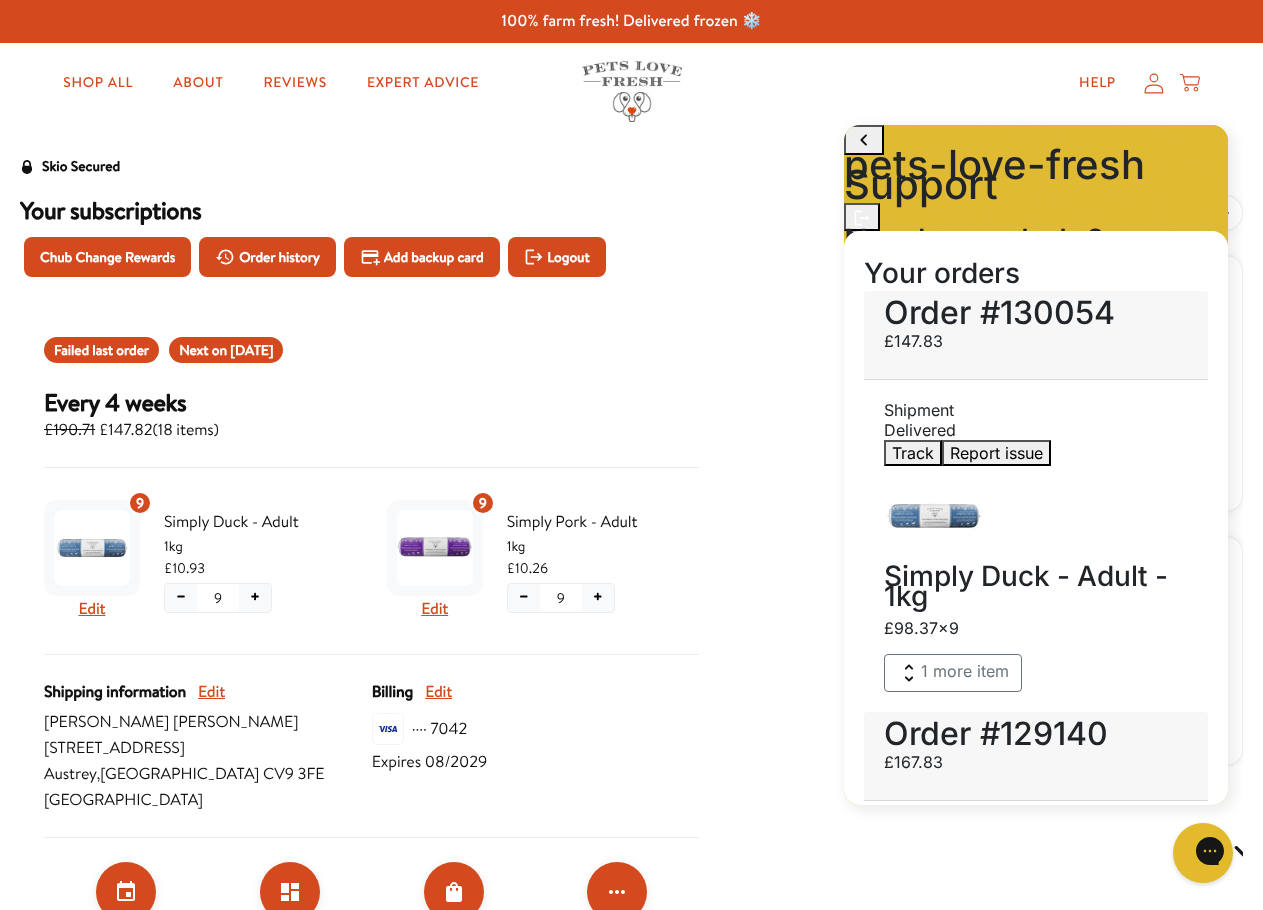 click on "100% farm fresh! Delivered frozen ❄️
Shop All
About
Reviews
Expert Advice
My account
Shop All About Reviews Expert Advice" at bounding box center [631, 1052] 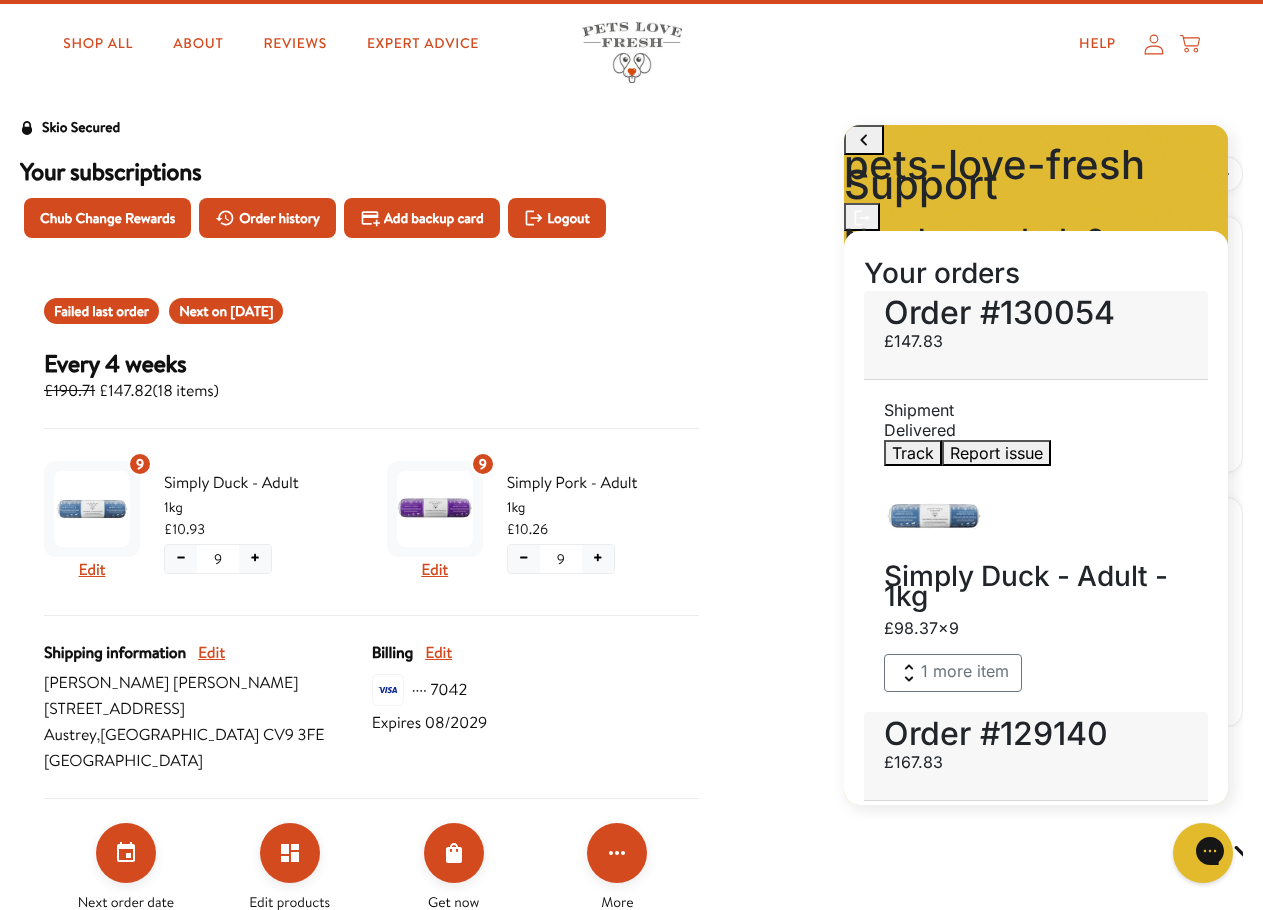scroll, scrollTop: 667, scrollLeft: 0, axis: vertical 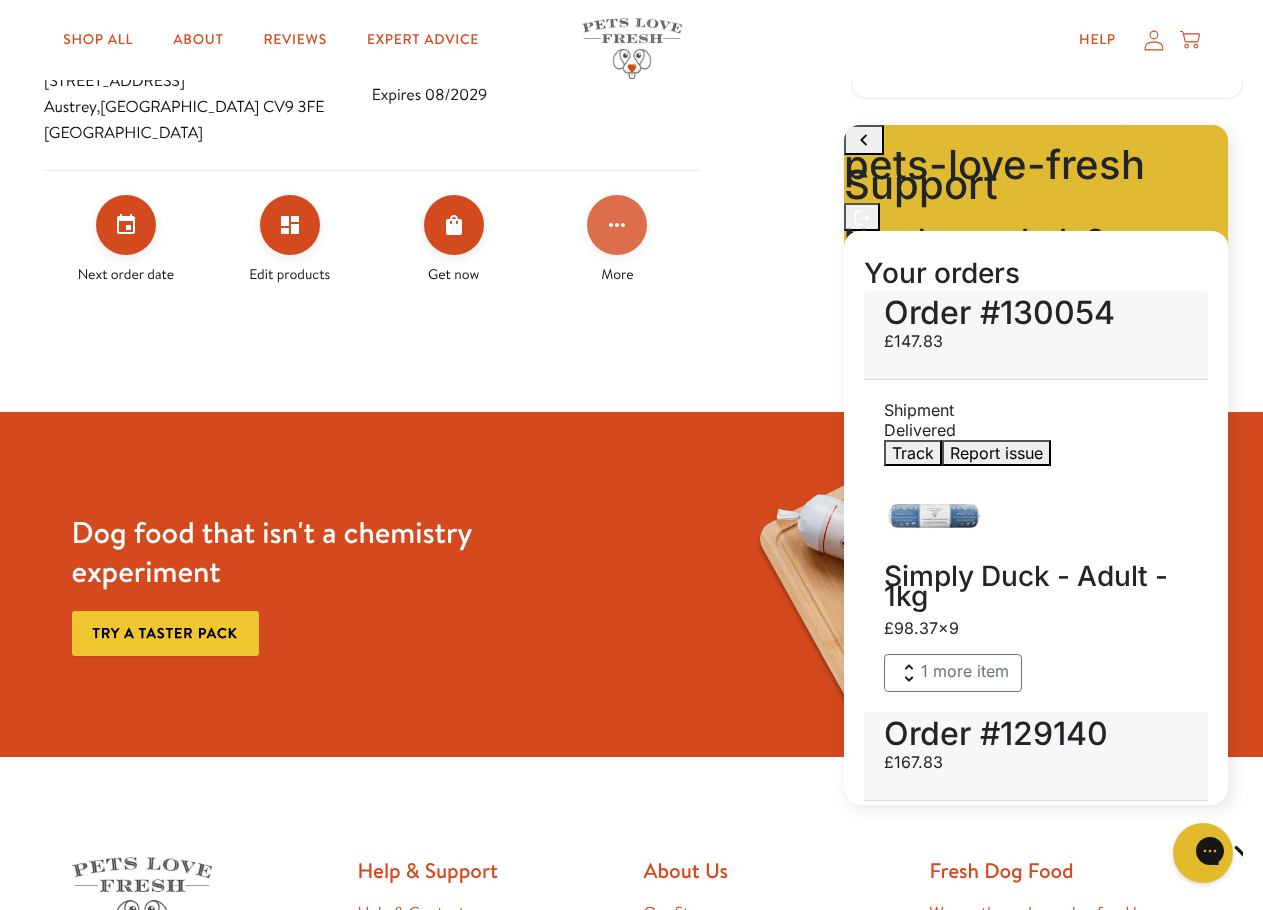 click 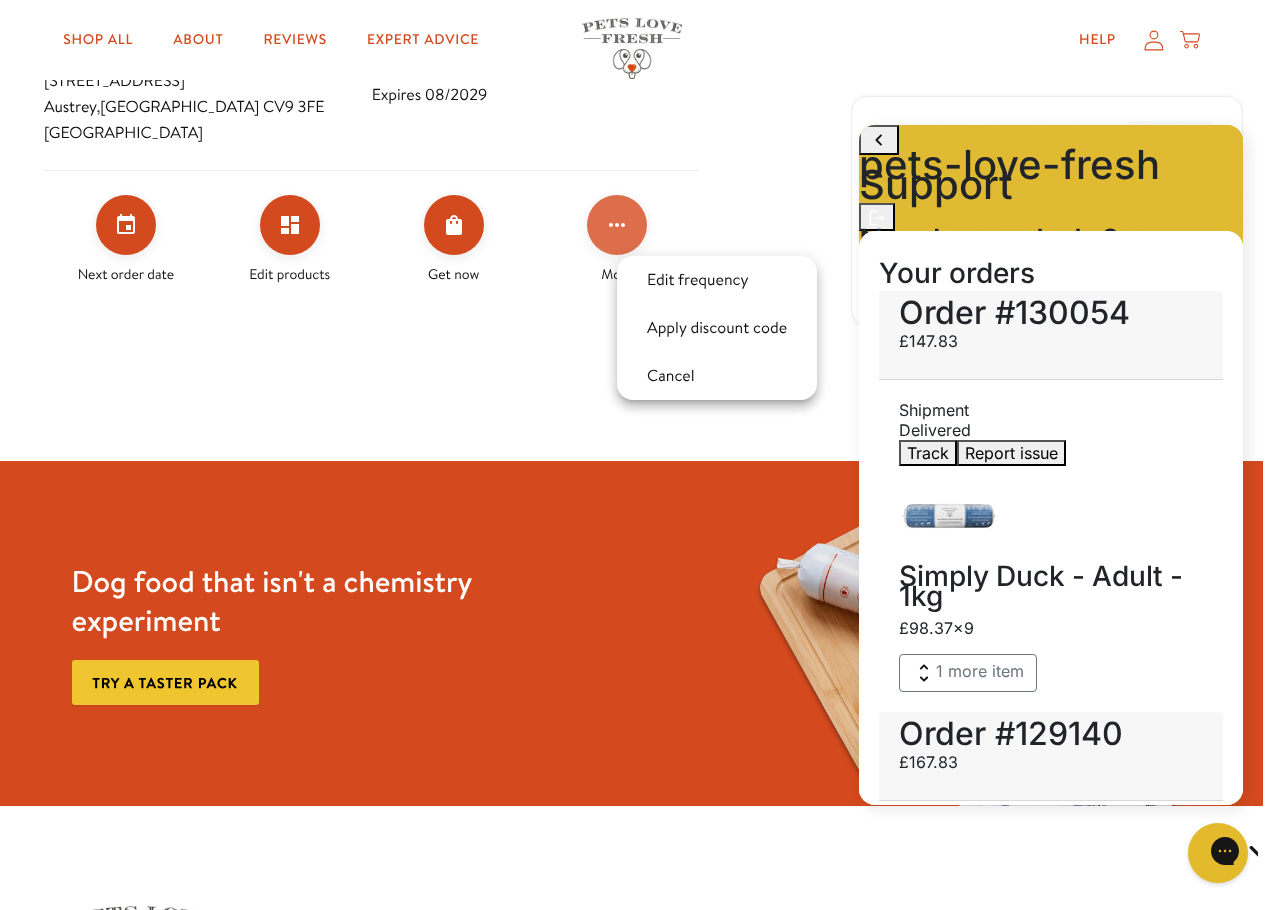 click at bounding box center (639, 455) 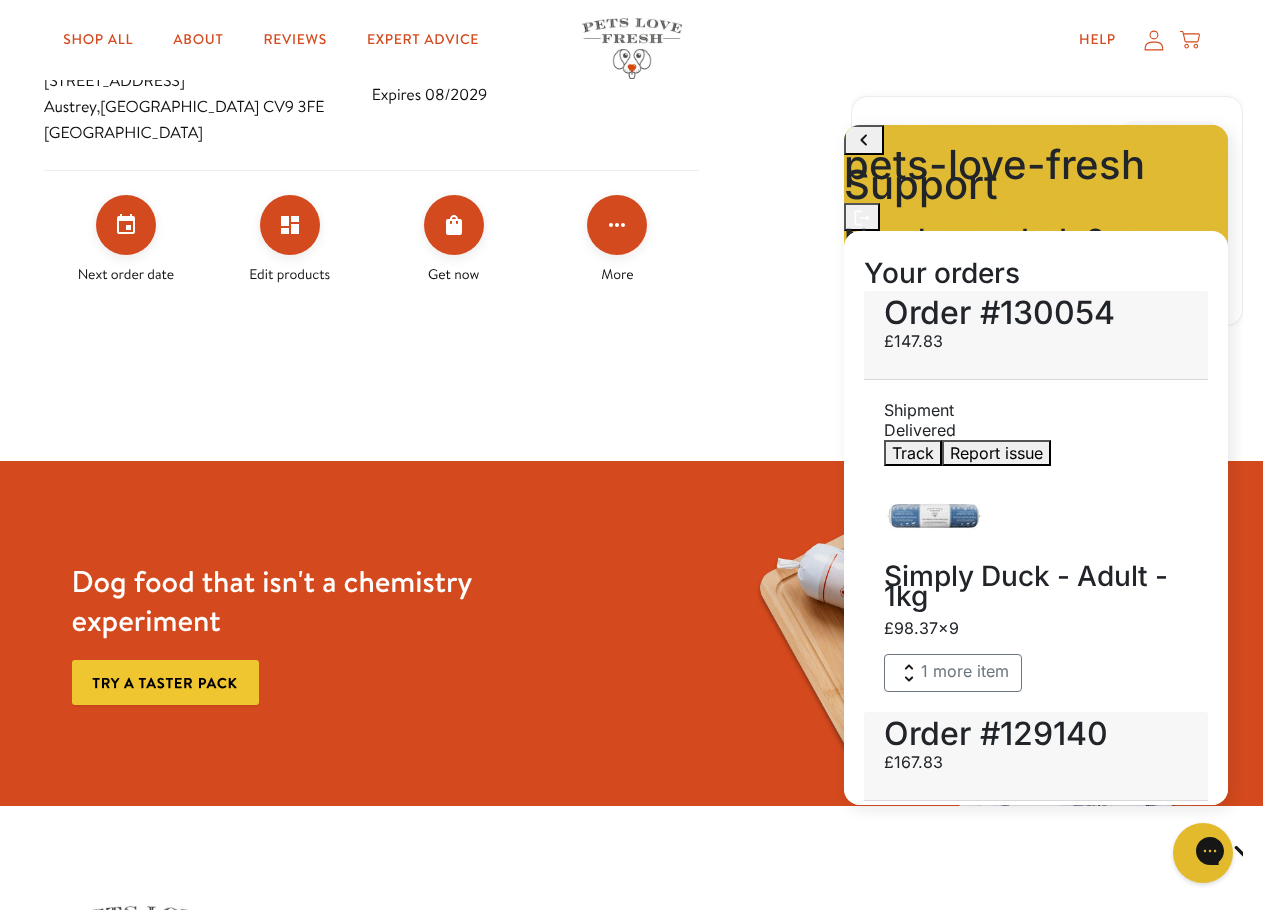 click at bounding box center (631, 417) 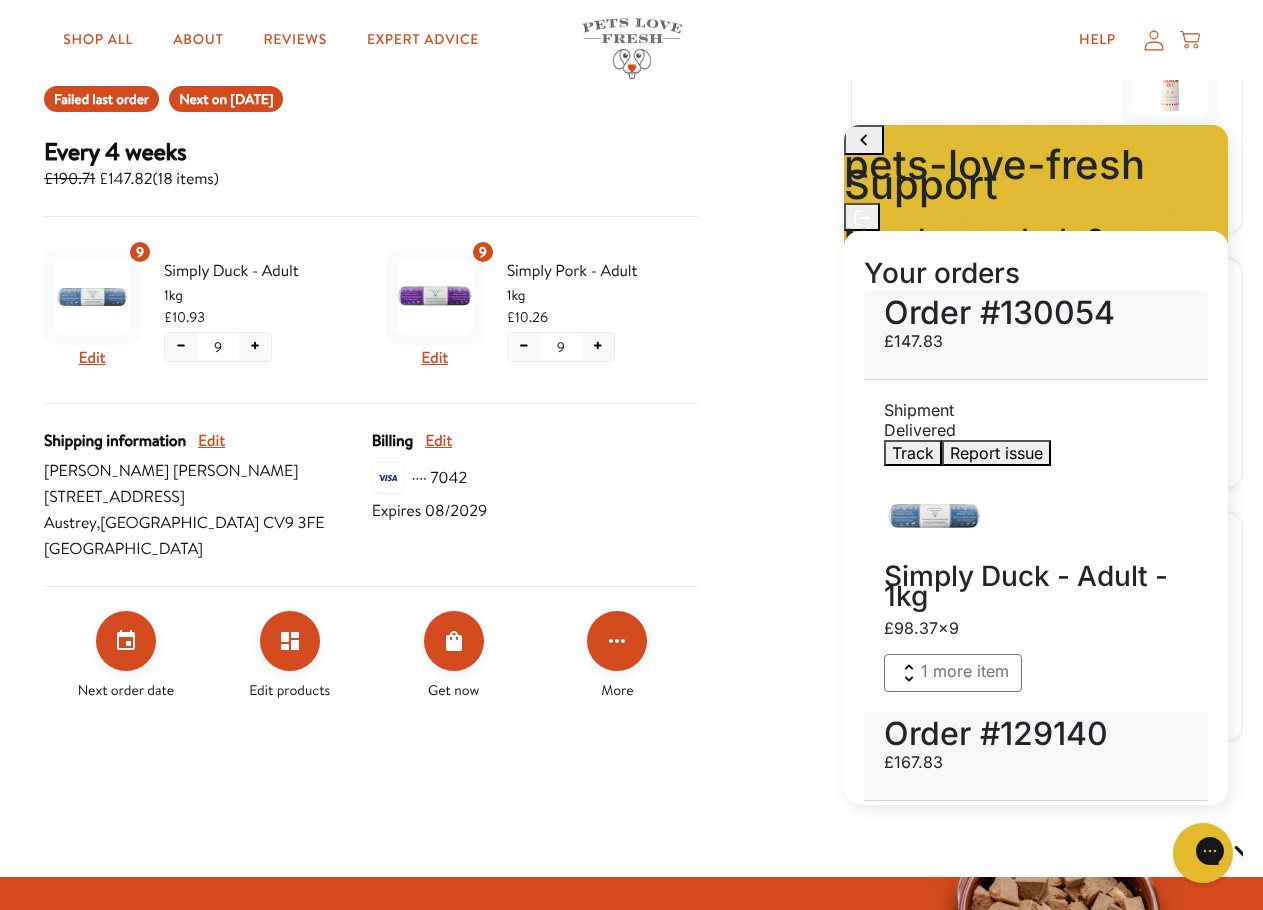 scroll, scrollTop: 400, scrollLeft: 0, axis: vertical 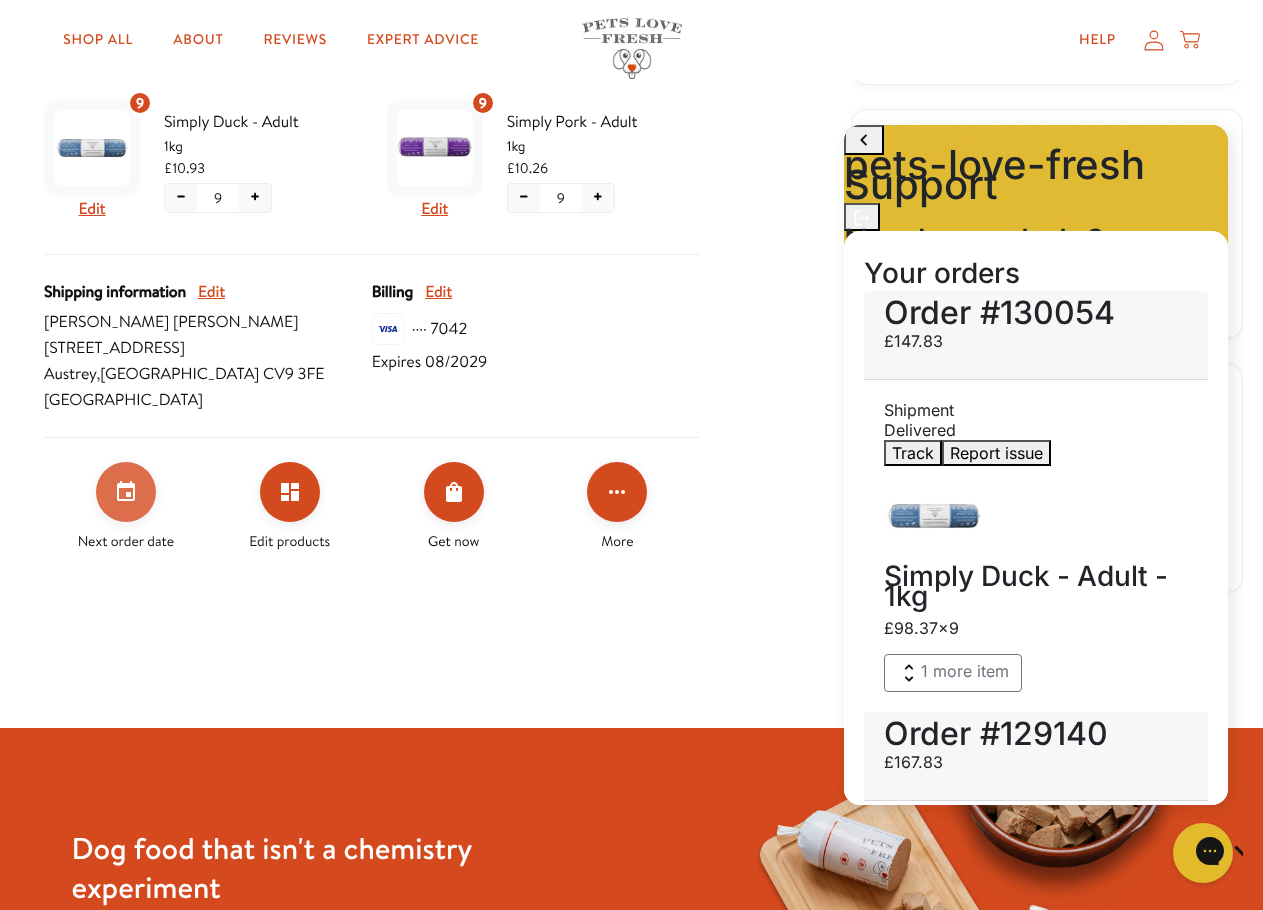 click 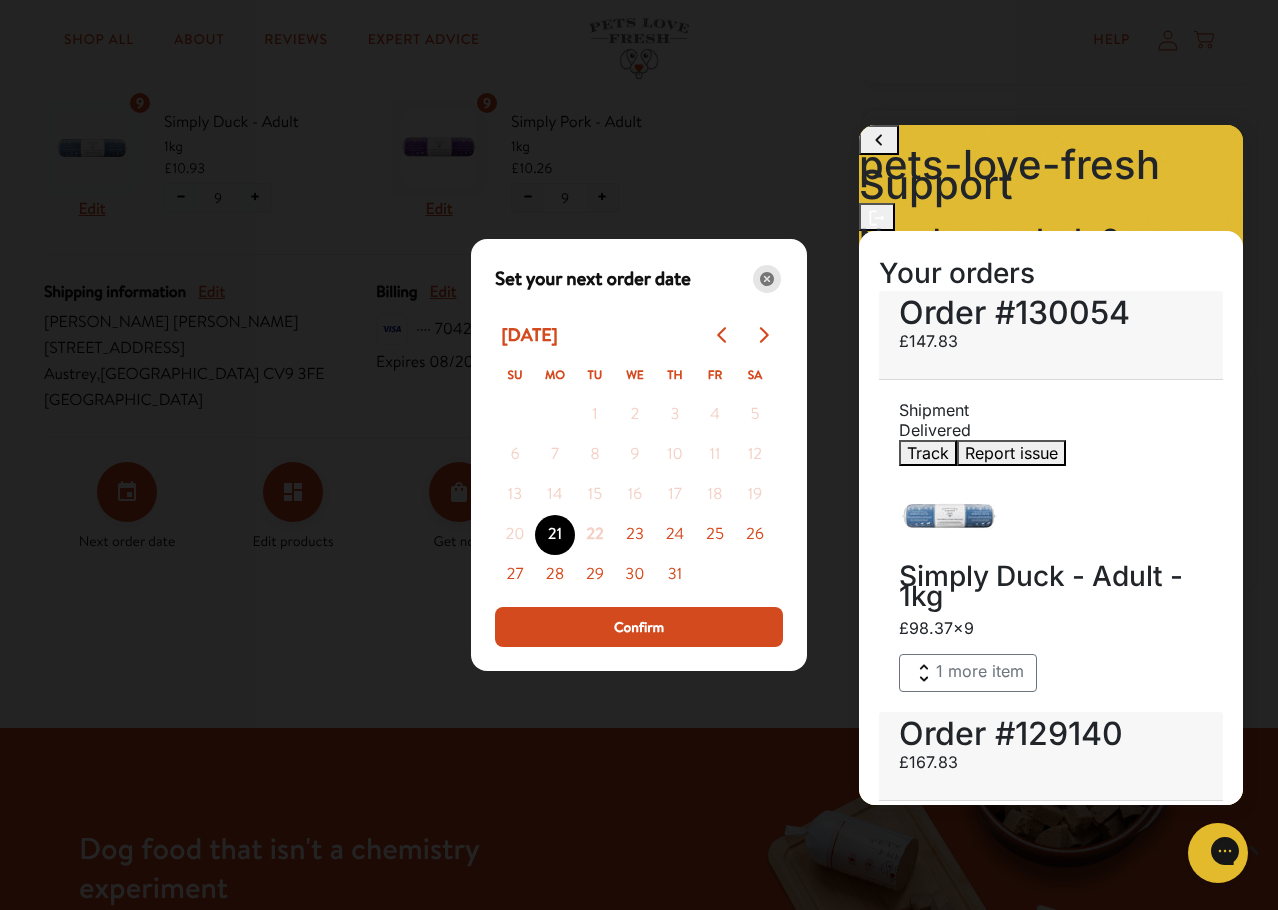 click 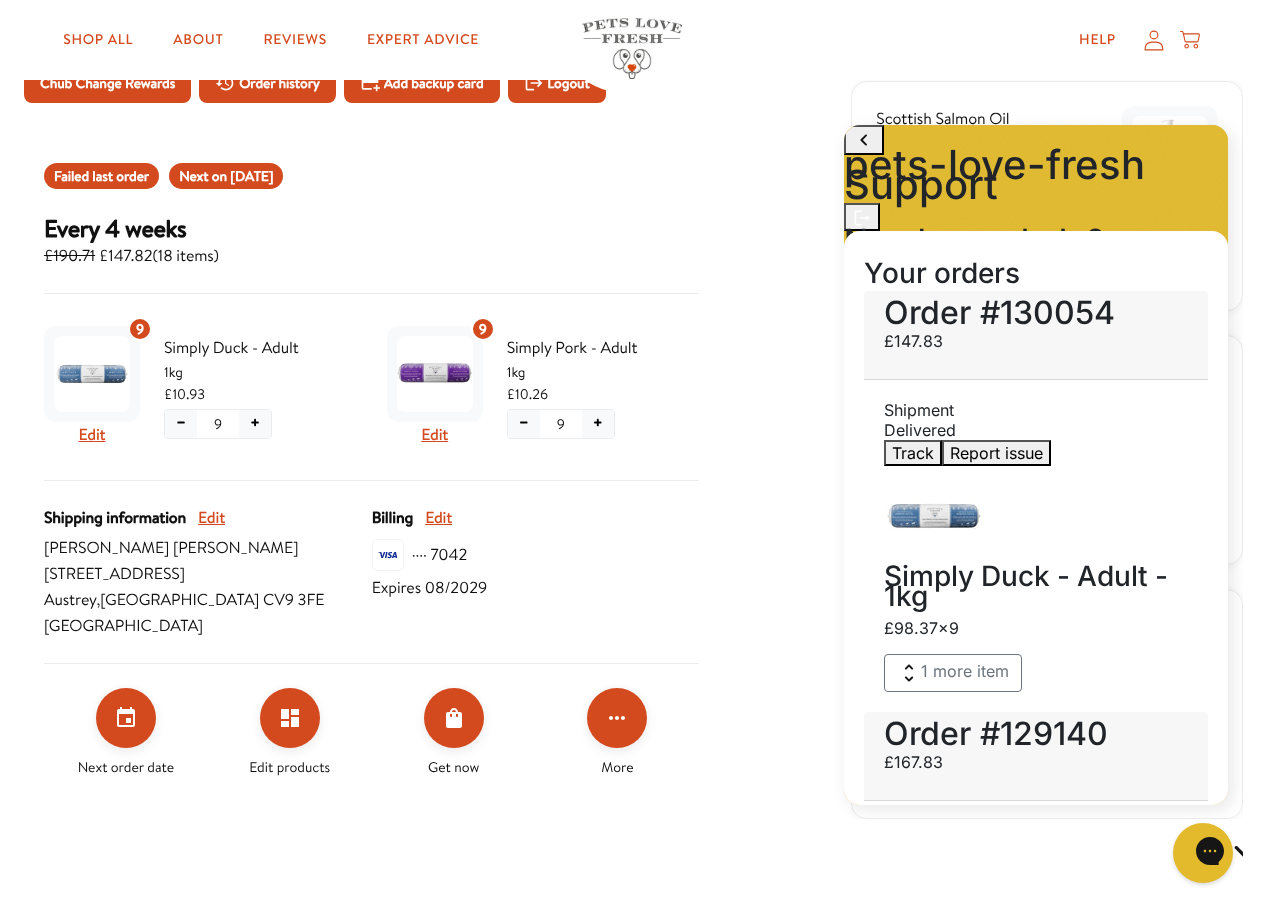 scroll, scrollTop: 0, scrollLeft: 0, axis: both 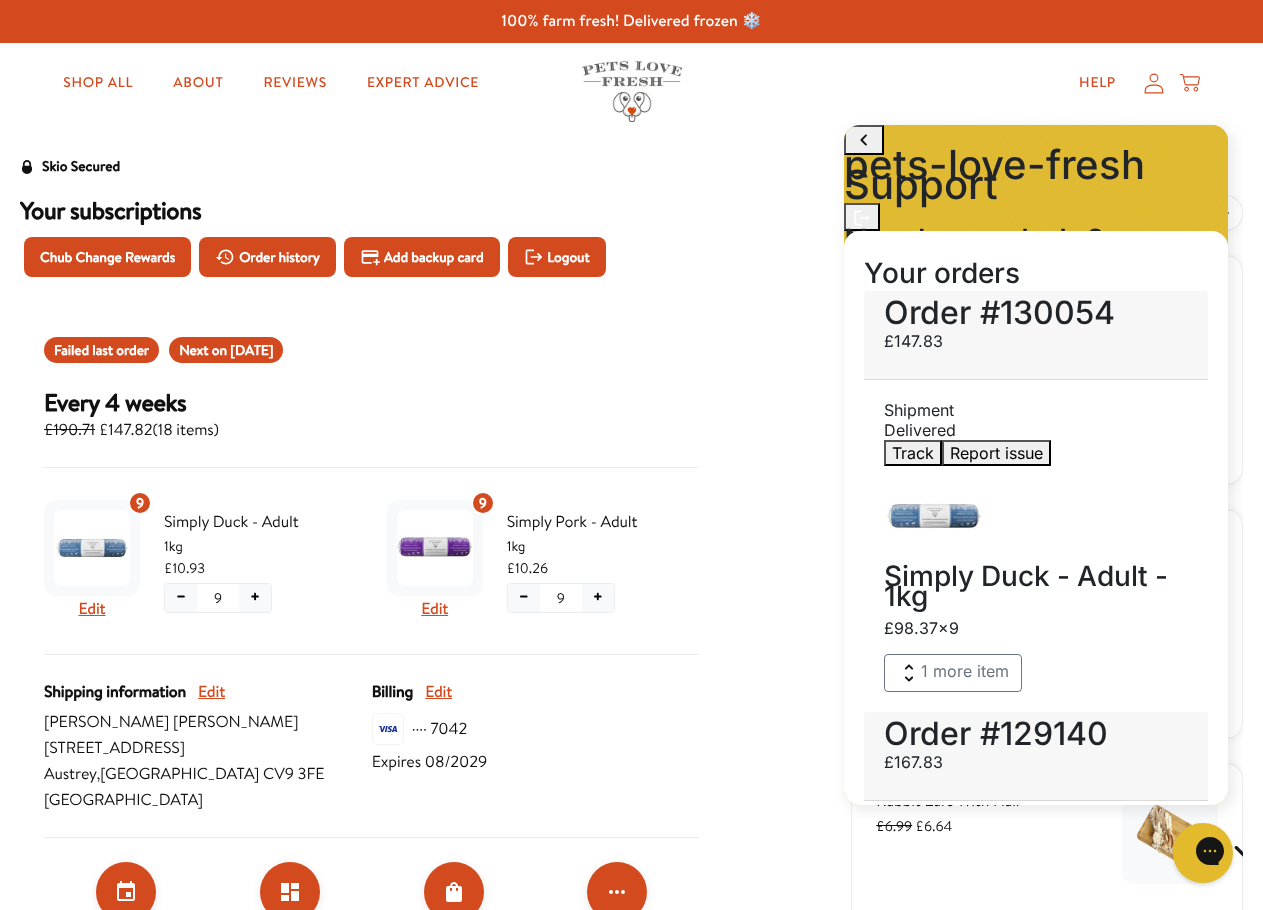 click on "Failed last order Next on   Jul 21, 2025 Every 4 weeks £190.71   £147.82  ( 18 items )" at bounding box center (371, 390) 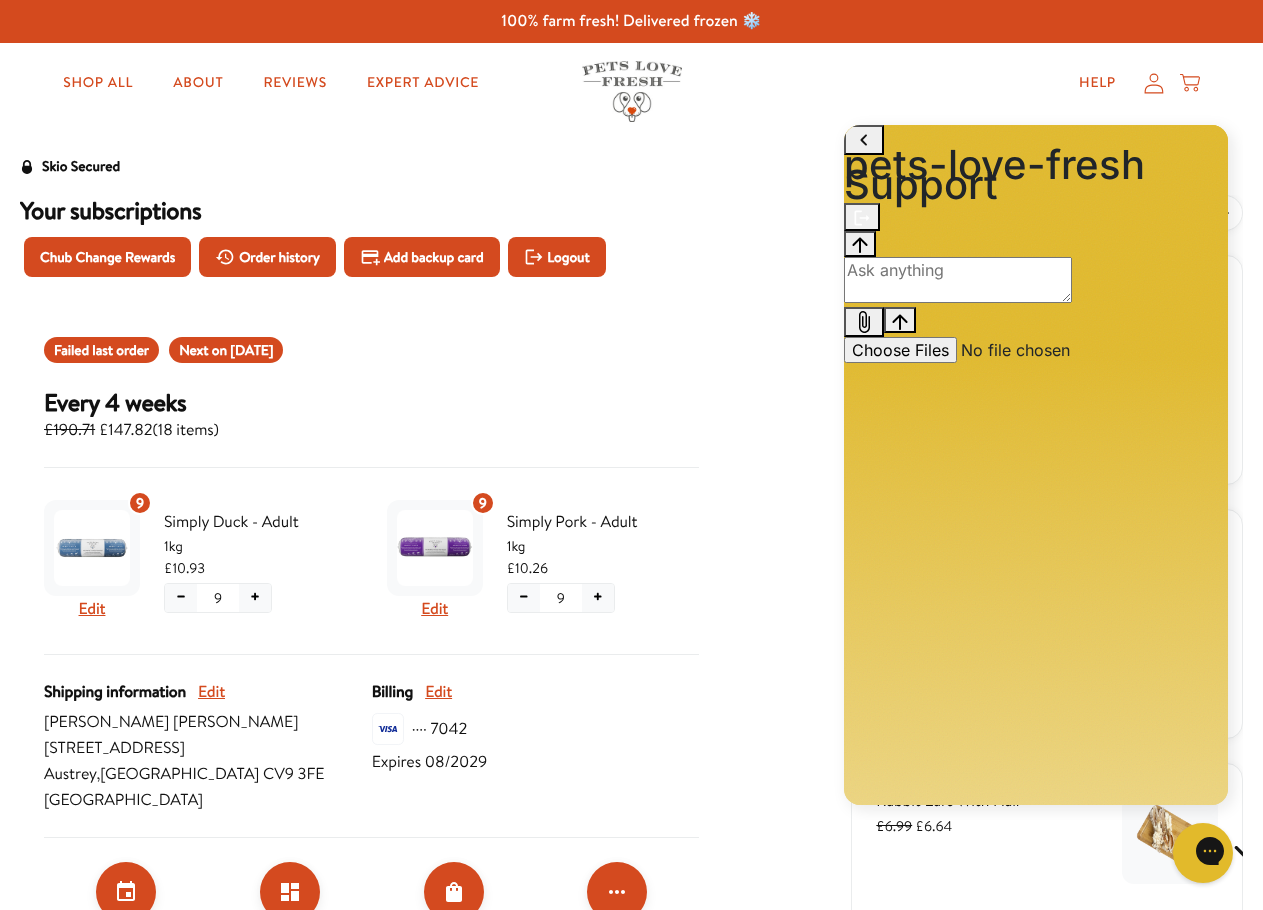 click at bounding box center [958, 280] 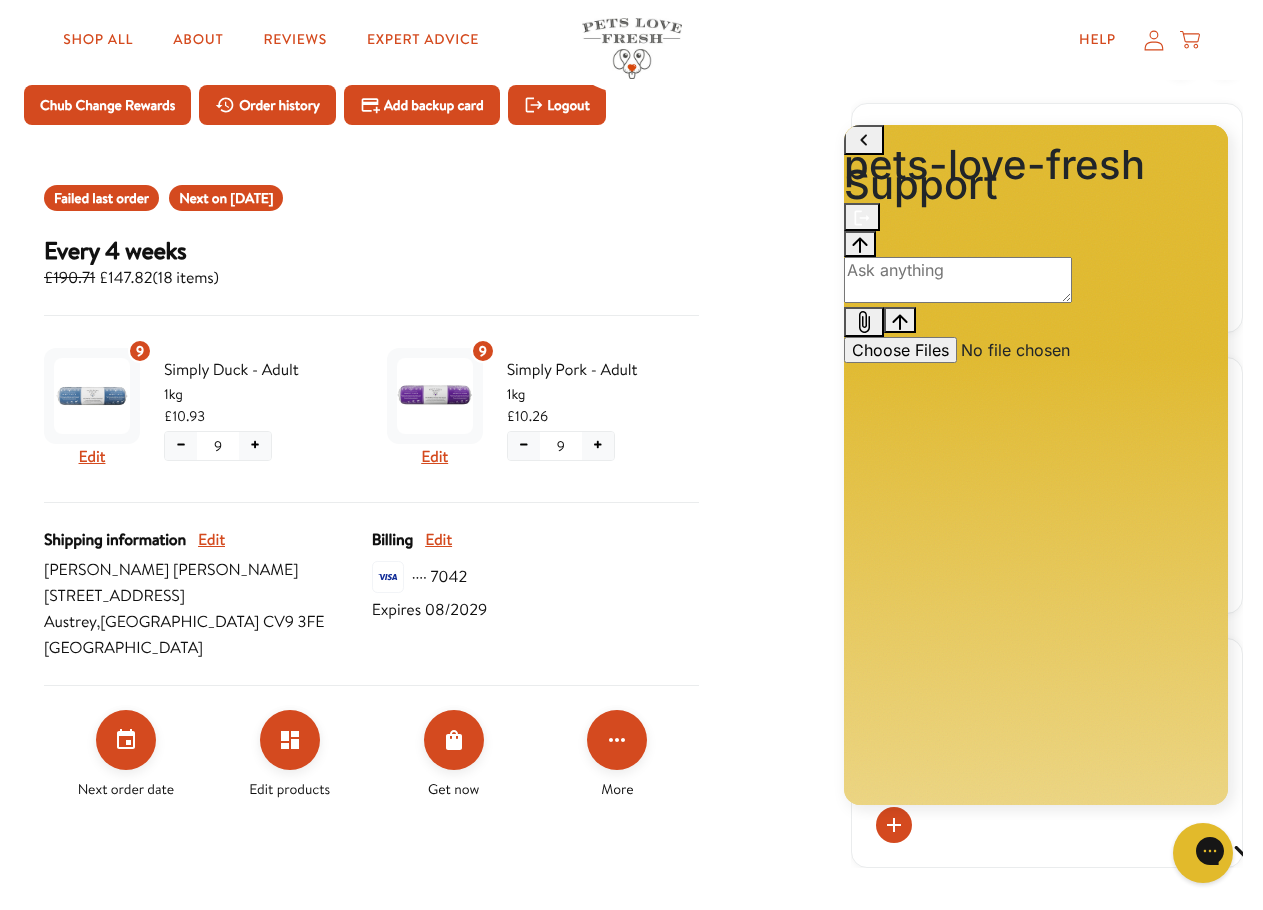 scroll, scrollTop: 0, scrollLeft: 0, axis: both 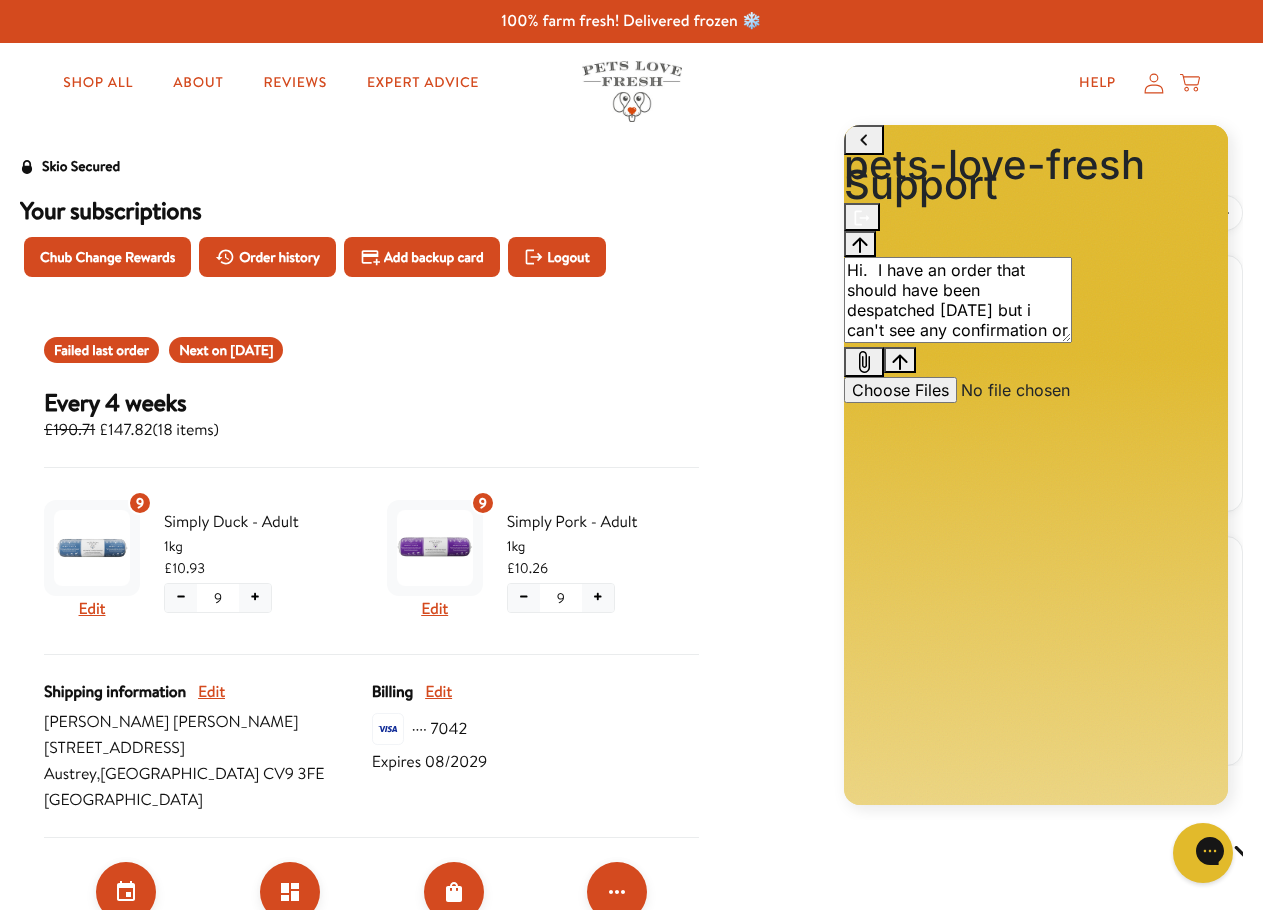 type on "Hi.  I have an order that should have been despatched yesterday but i can't see any confirmation or tracking for this?" 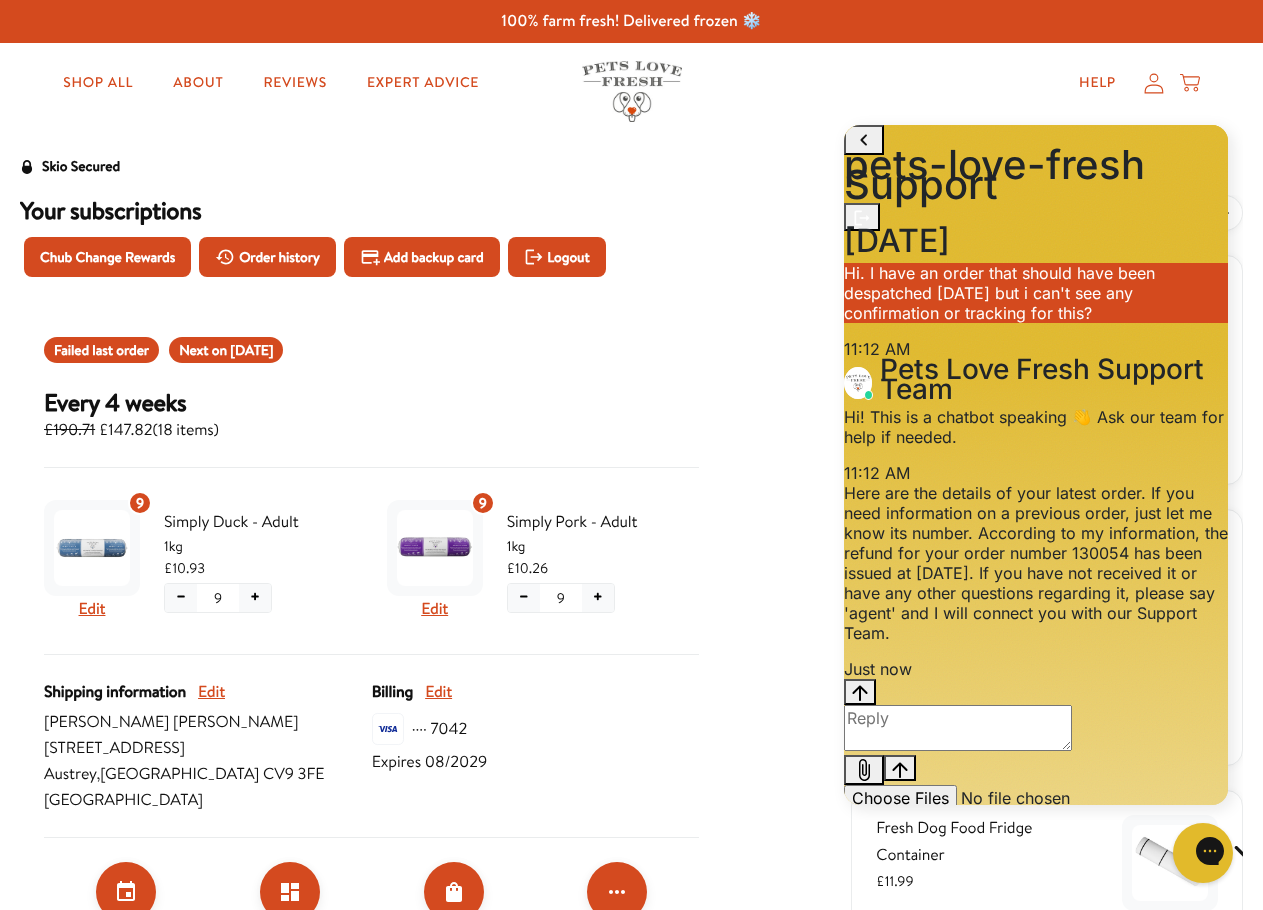 scroll, scrollTop: 63, scrollLeft: 0, axis: vertical 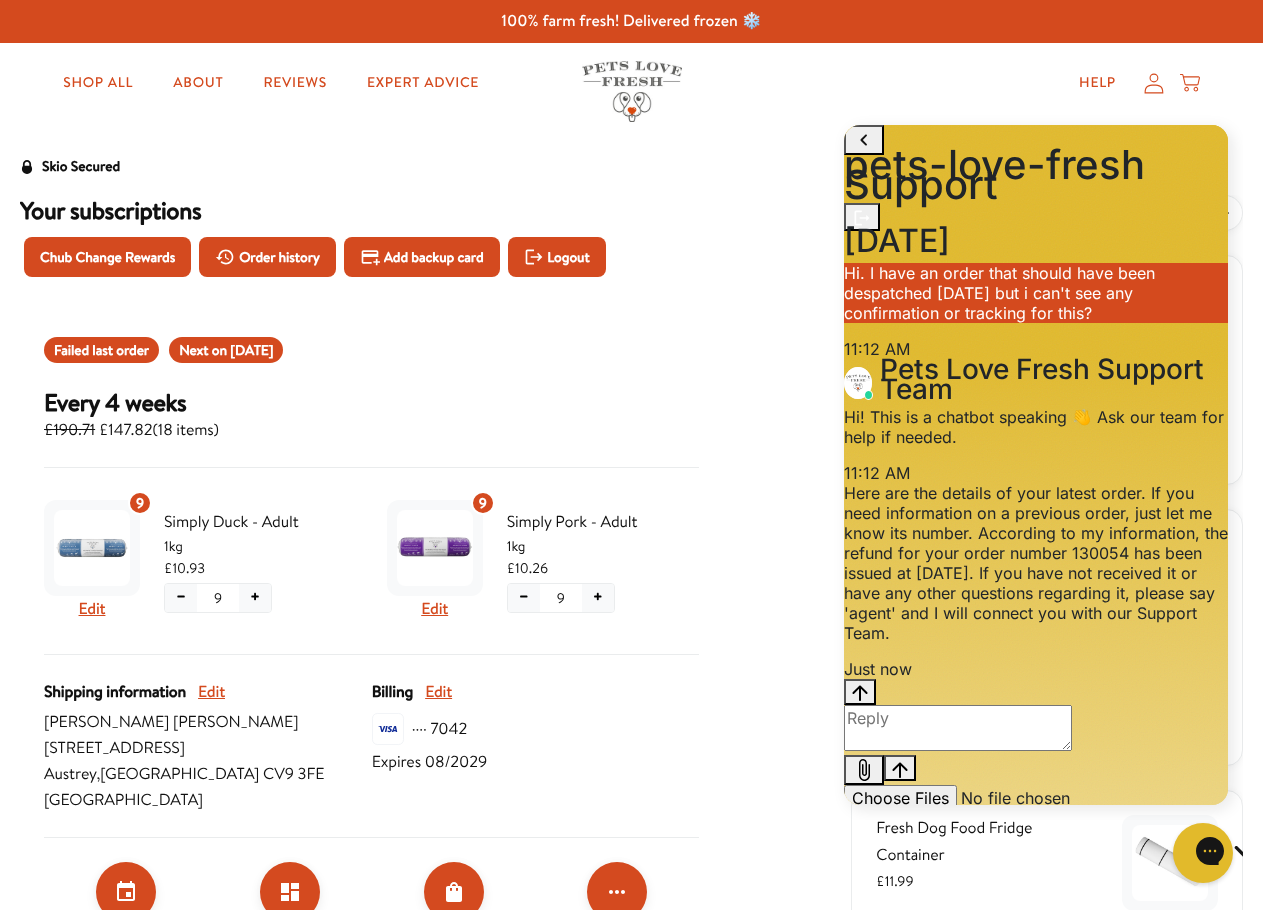 click at bounding box center (958, 728) 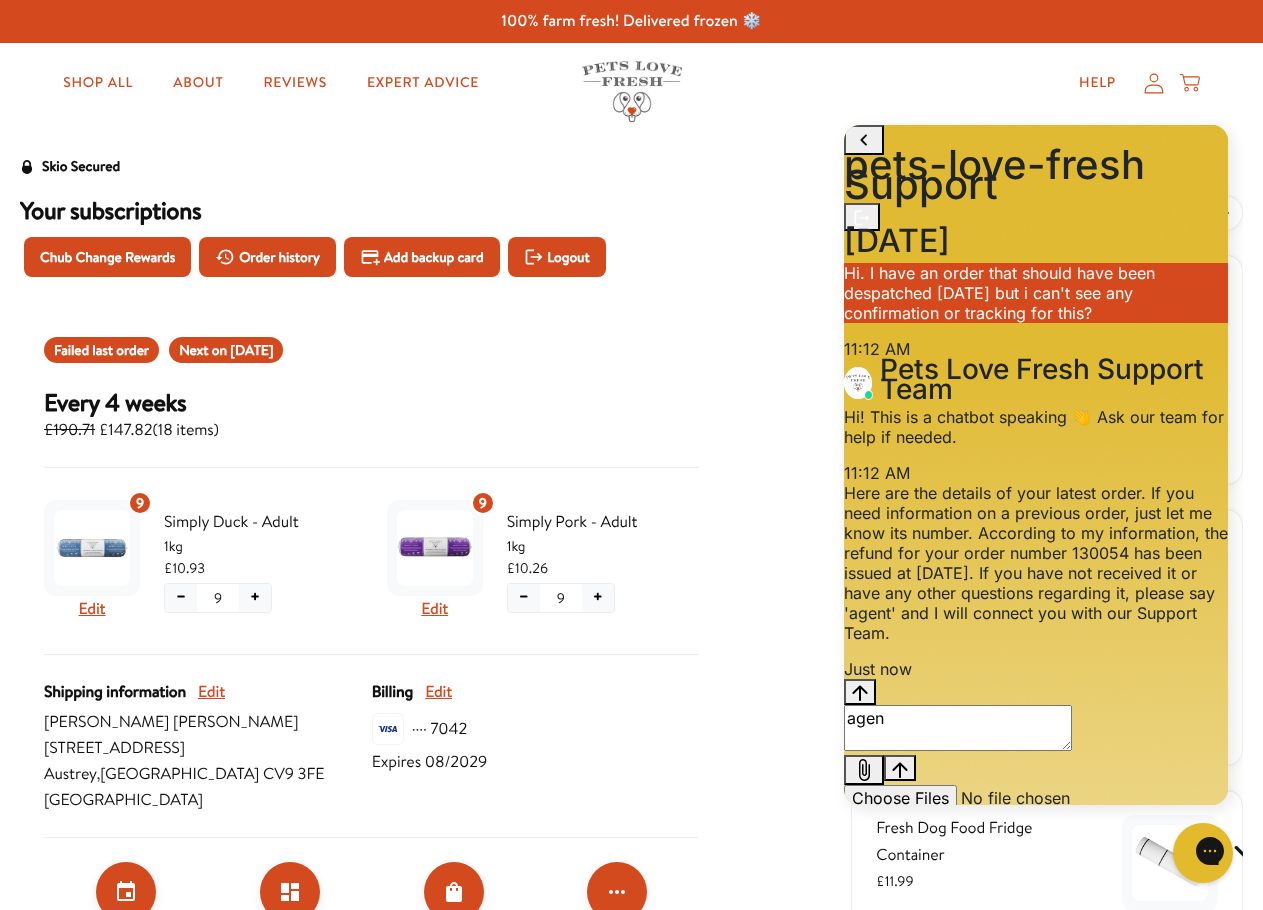 type on "agent" 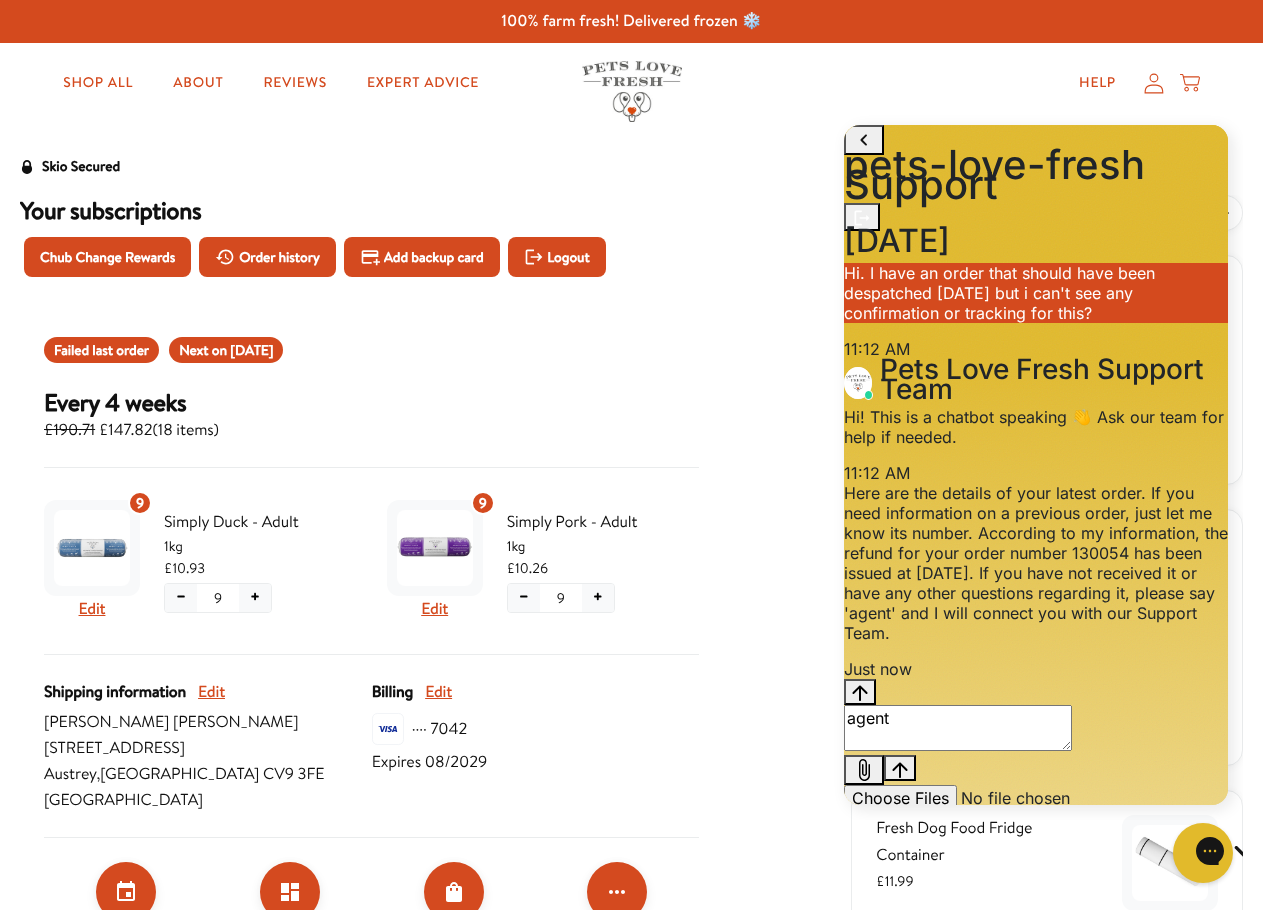 type 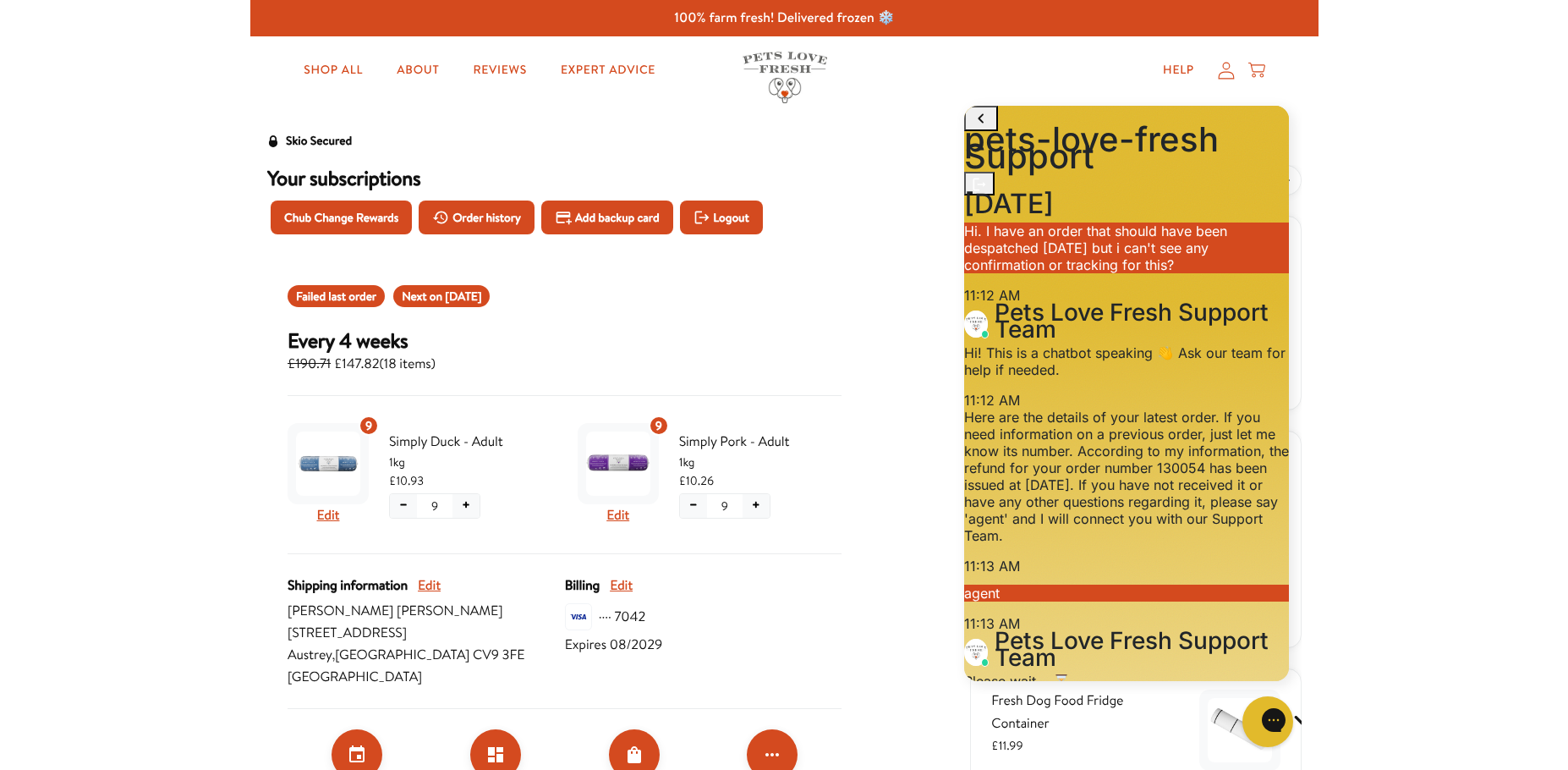 scroll, scrollTop: 333, scrollLeft: 0, axis: vertical 